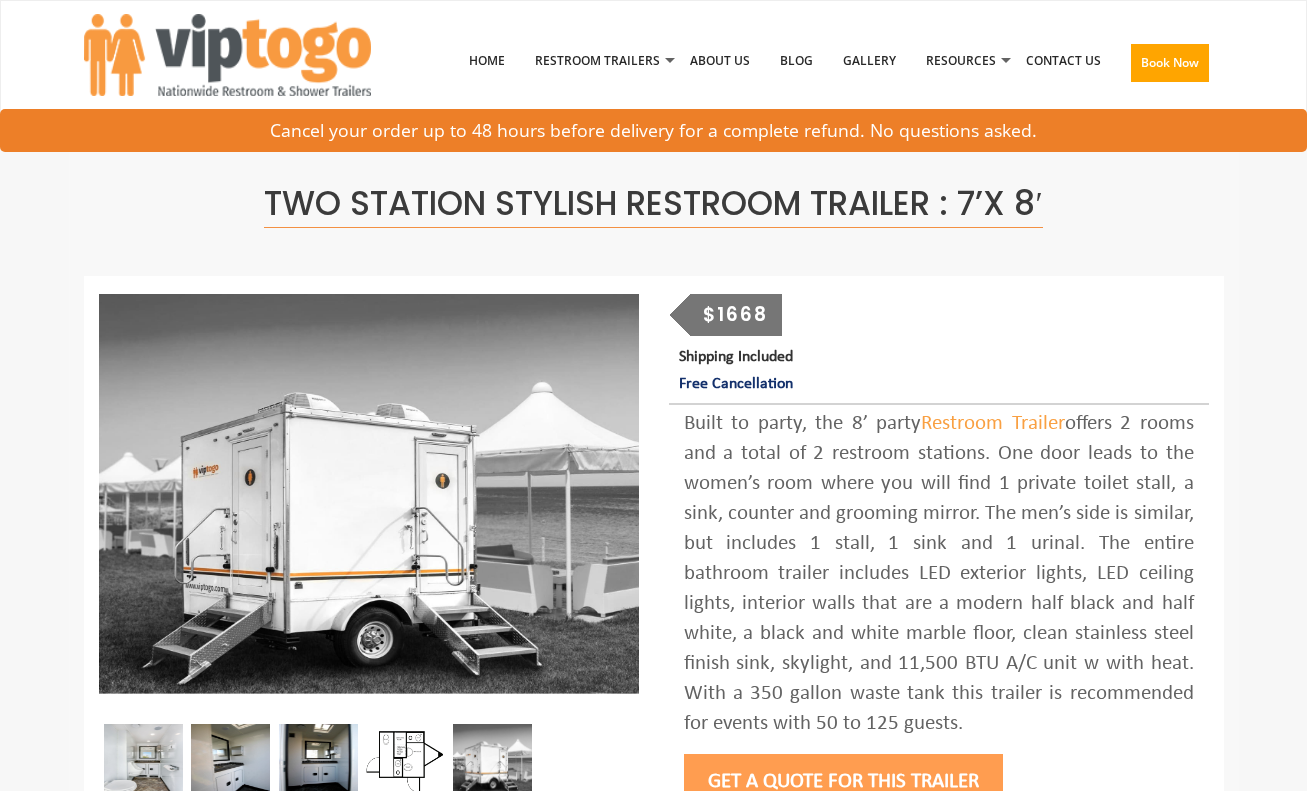 scroll, scrollTop: 0, scrollLeft: 0, axis: both 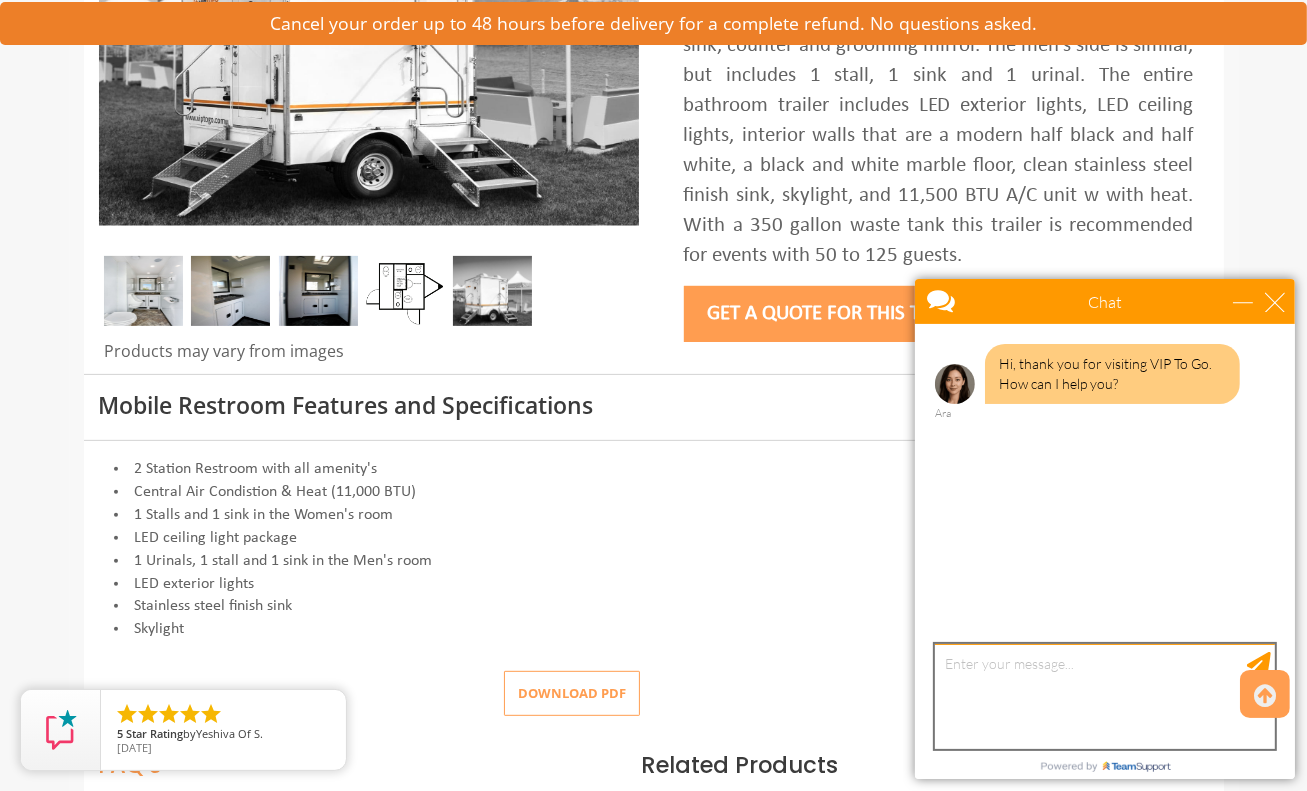 click at bounding box center [1104, 695] 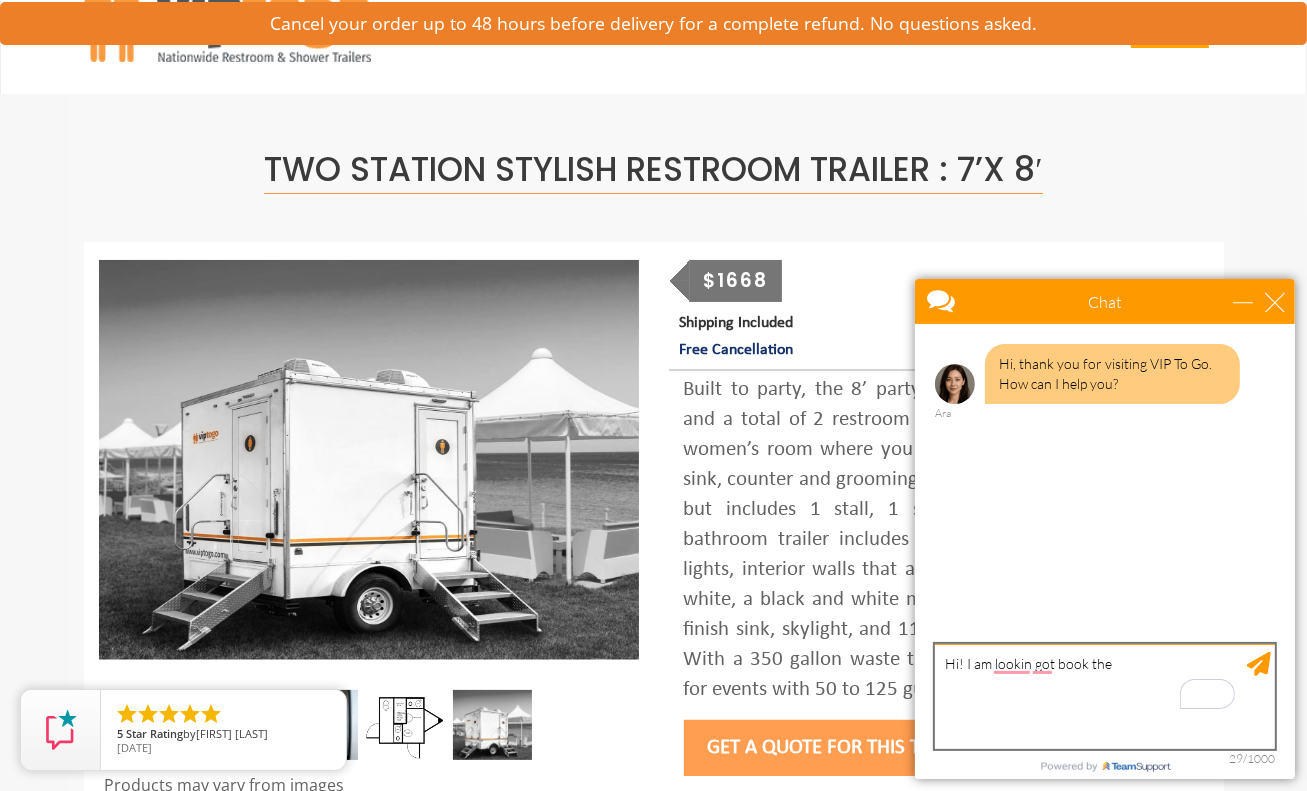 scroll, scrollTop: 40, scrollLeft: 0, axis: vertical 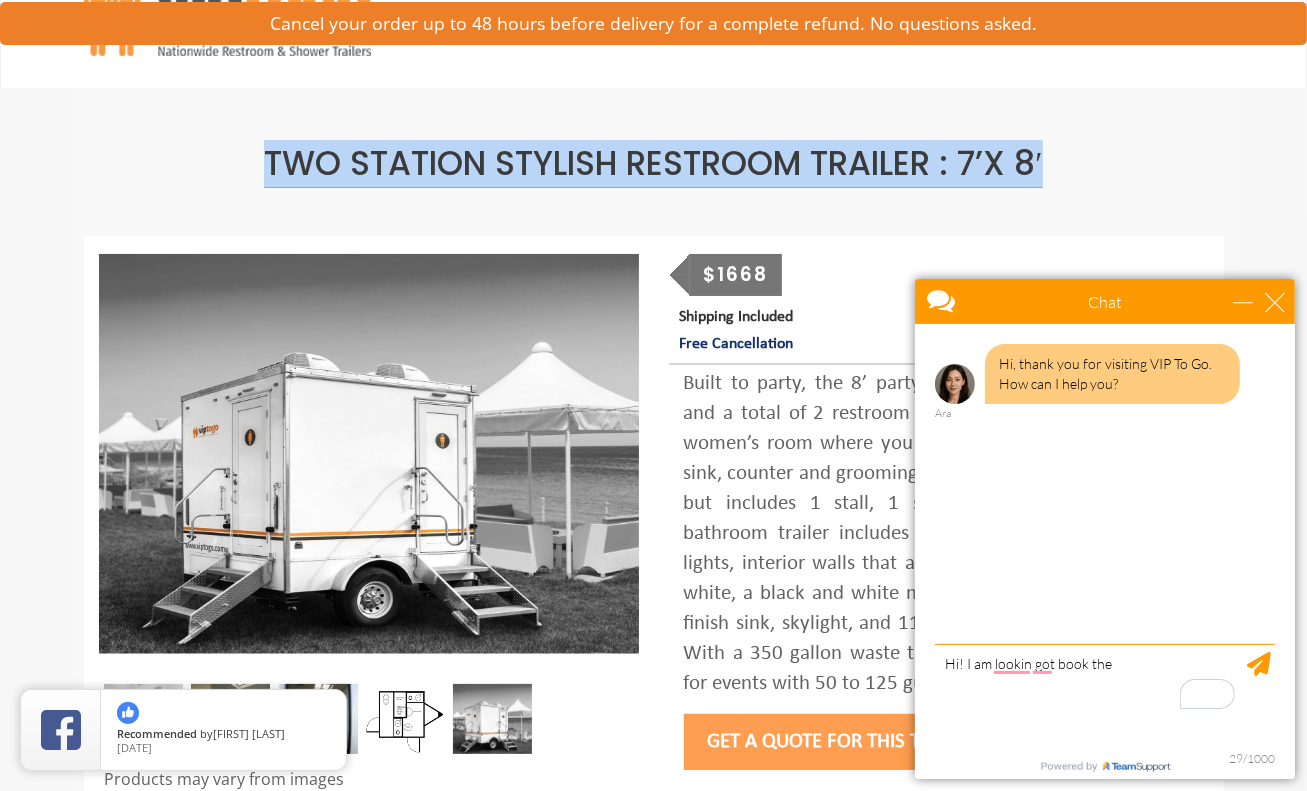 drag, startPoint x: 263, startPoint y: 173, endPoint x: 1079, endPoint y: 155, distance: 816.1985 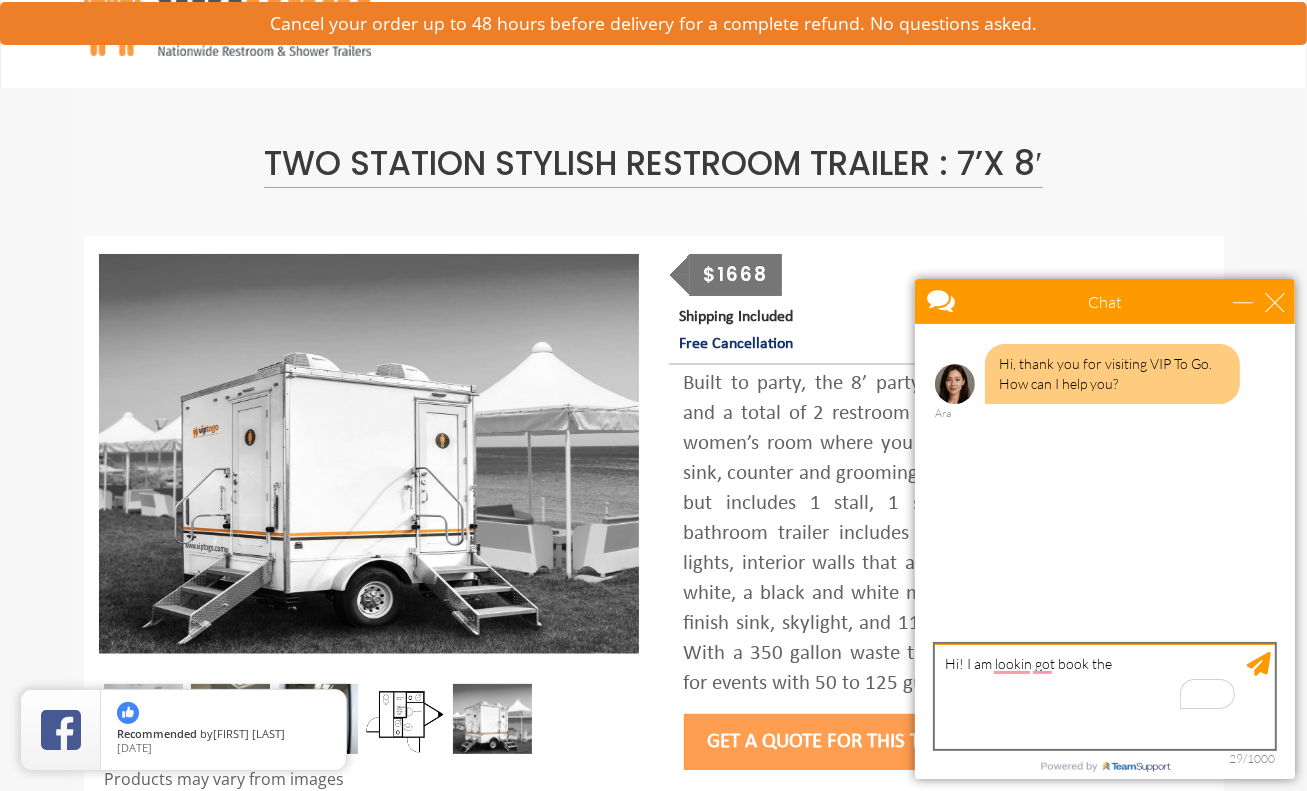 click on "Hi! I am lookin got book the" at bounding box center [1104, 695] 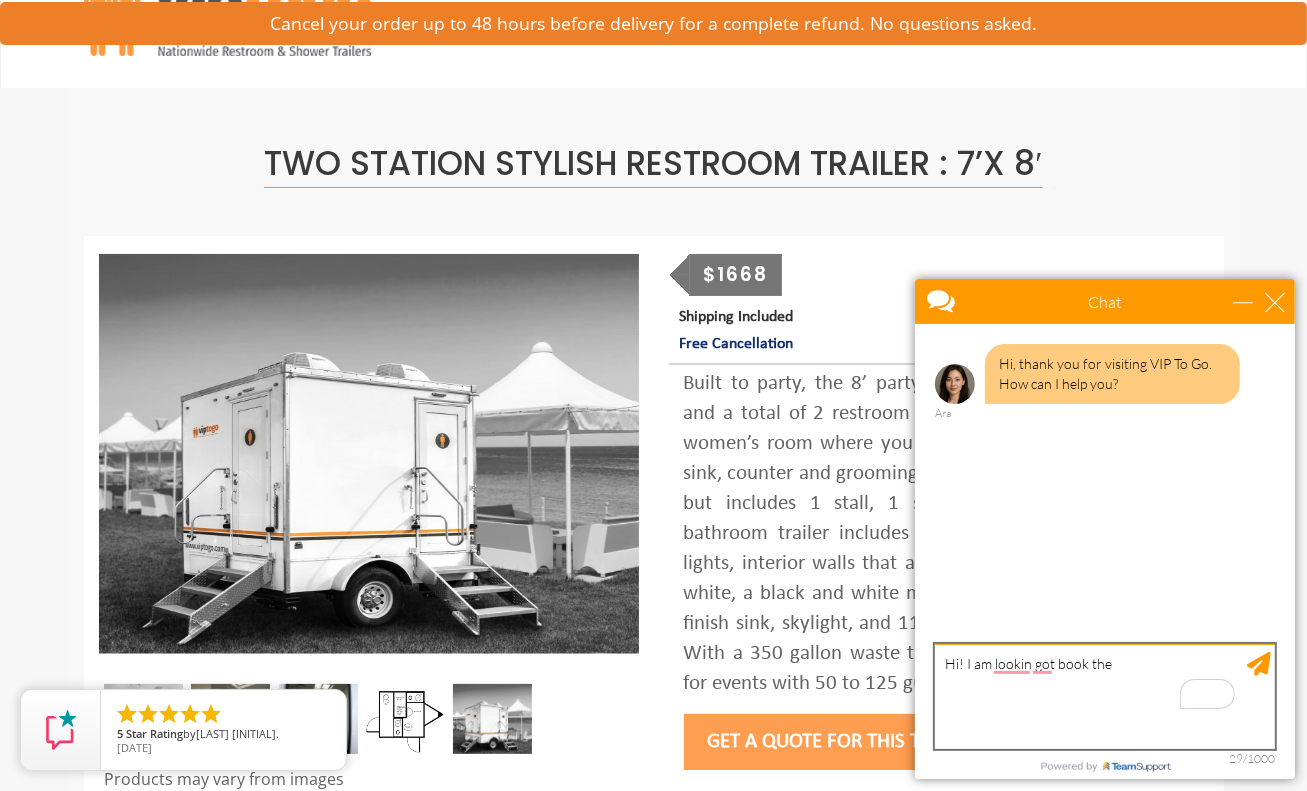 paste on "TWO STATION STYLISH RESTROOM TRAILER : 7’X 8′
Read more at: https://www.viptogo.com/trailers/two-station-party-stylish-restroom-trailer?action=quick_quote" 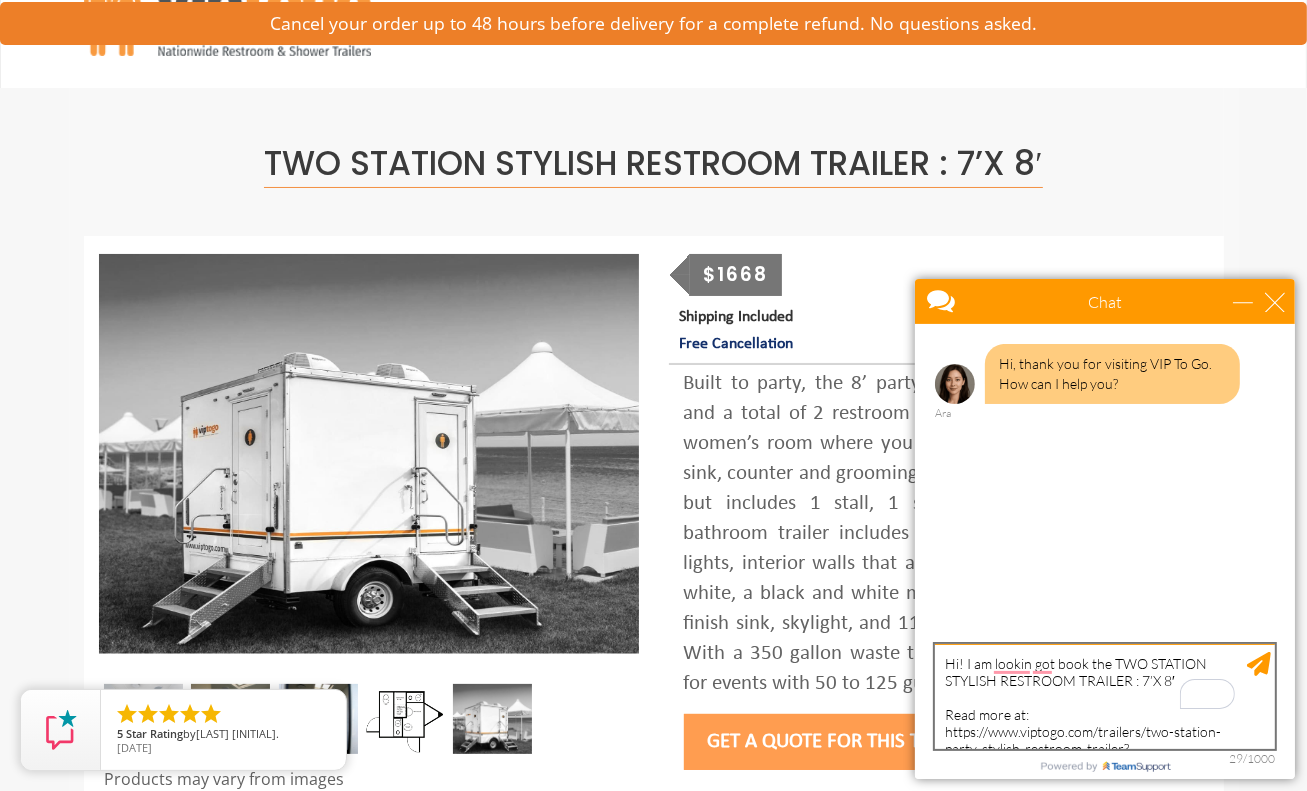 scroll, scrollTop: 24, scrollLeft: 0, axis: vertical 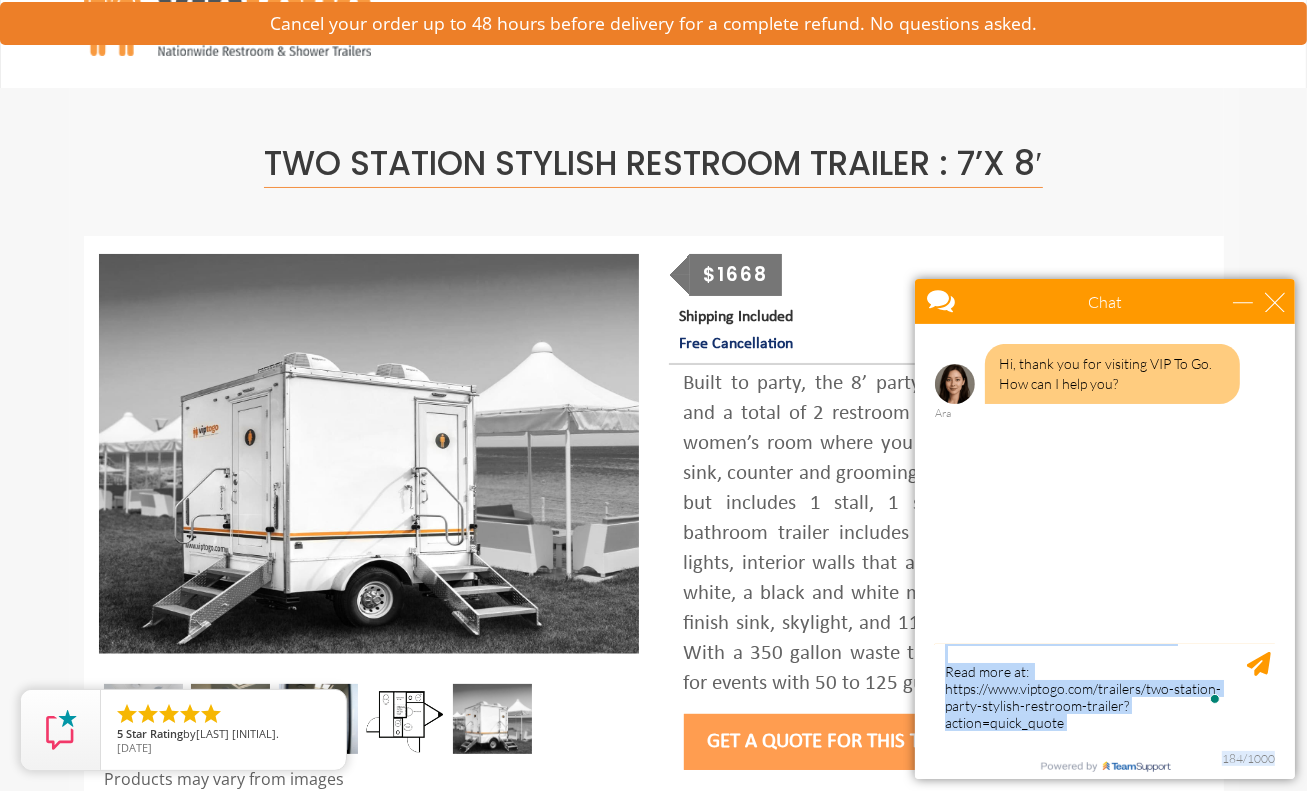 drag, startPoint x: 1111, startPoint y: 738, endPoint x: 1006, endPoint y: 715, distance: 107.48953 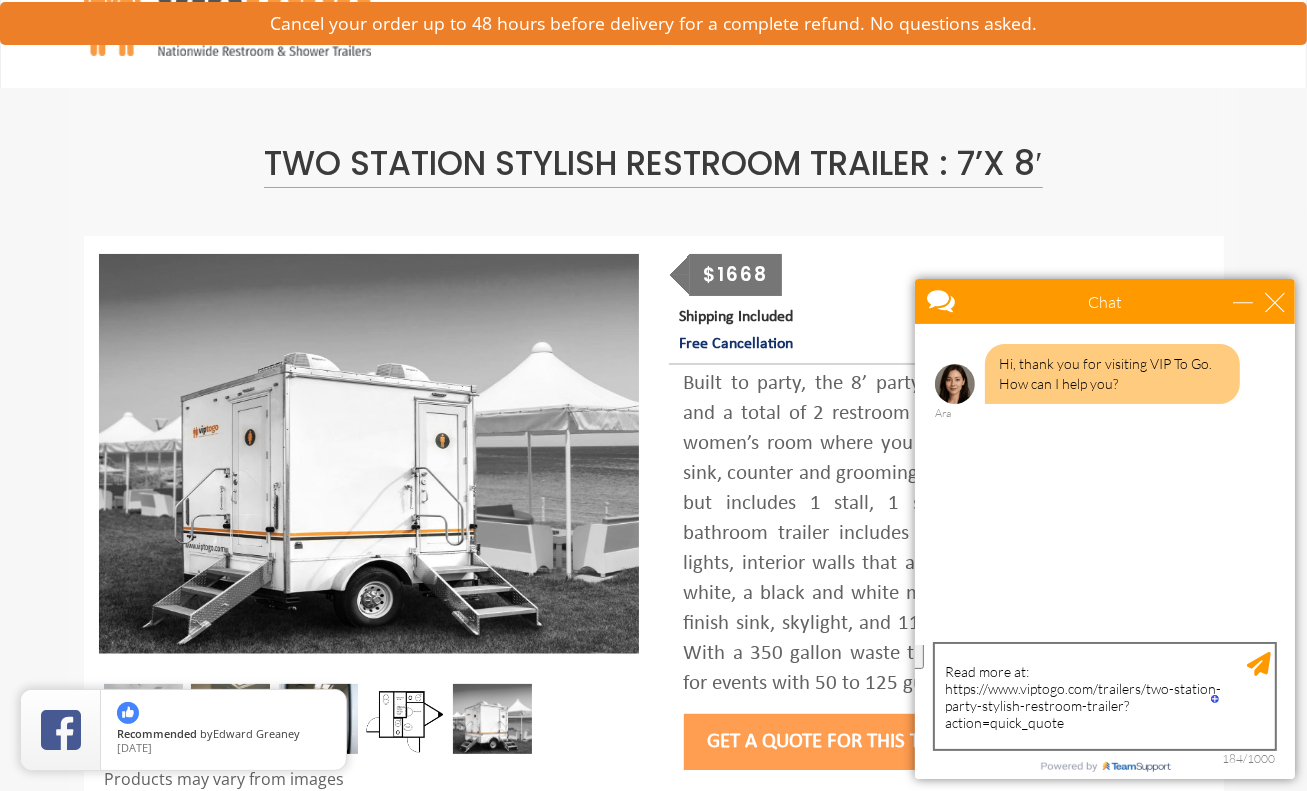 drag, startPoint x: 947, startPoint y: 669, endPoint x: 1094, endPoint y: 730, distance: 159.154 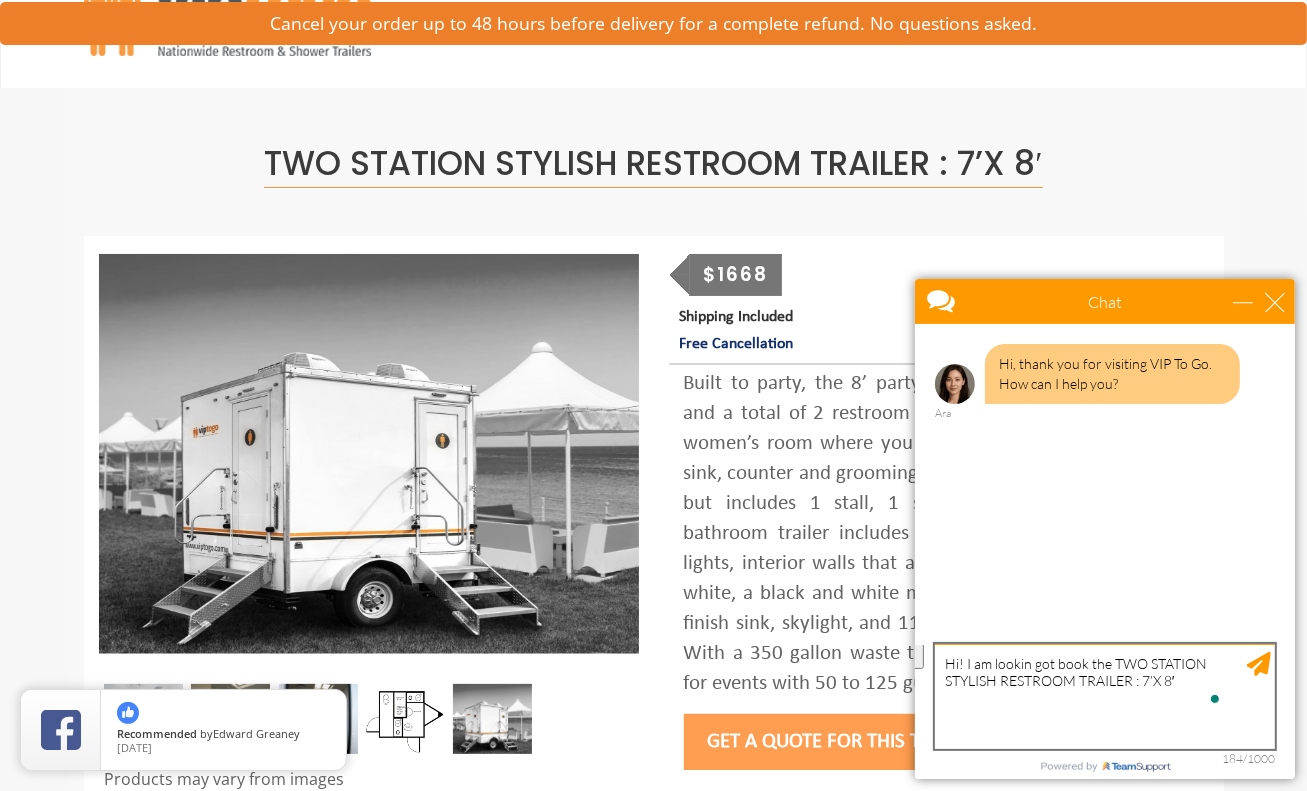 scroll, scrollTop: 0, scrollLeft: 0, axis: both 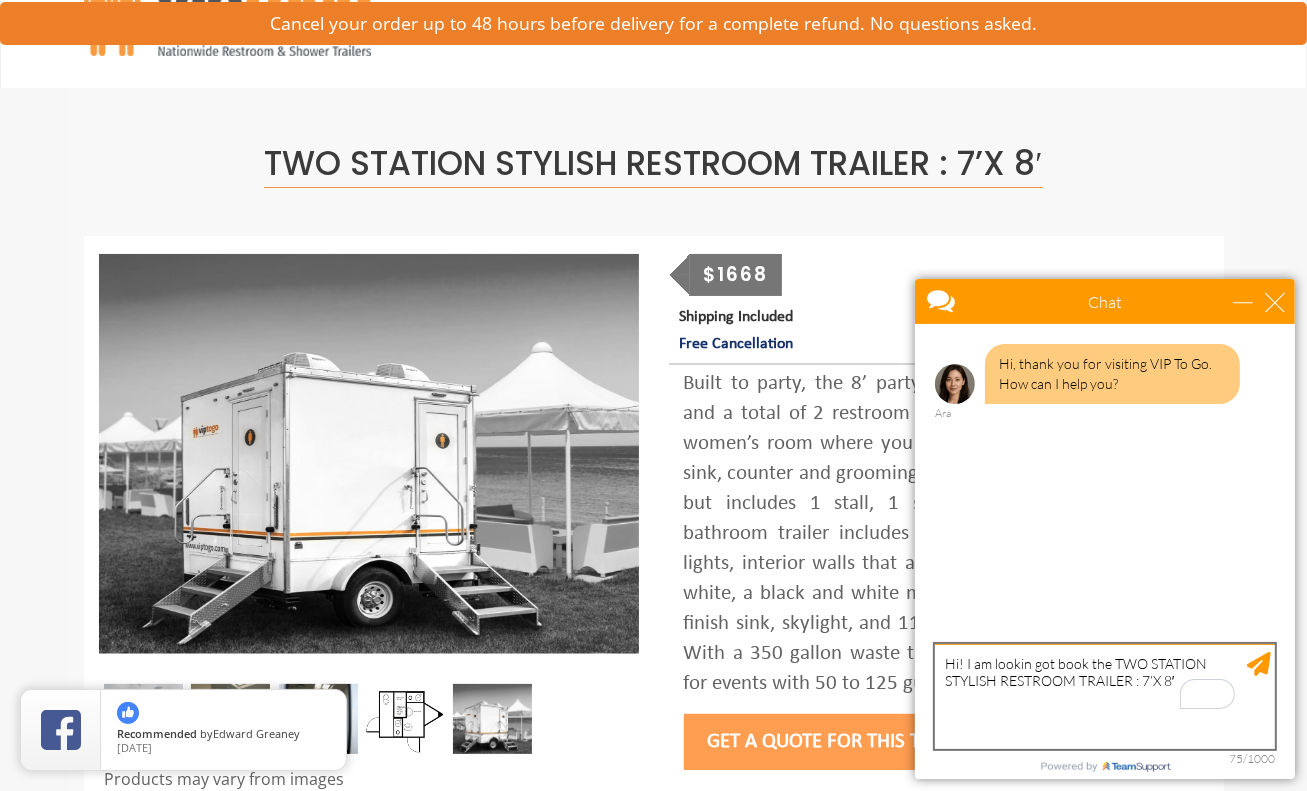 click on "Hi! I am lookin got book the TWO STATION STYLISH RESTROOM TRAILER : 7’X 8′" at bounding box center [1104, 695] 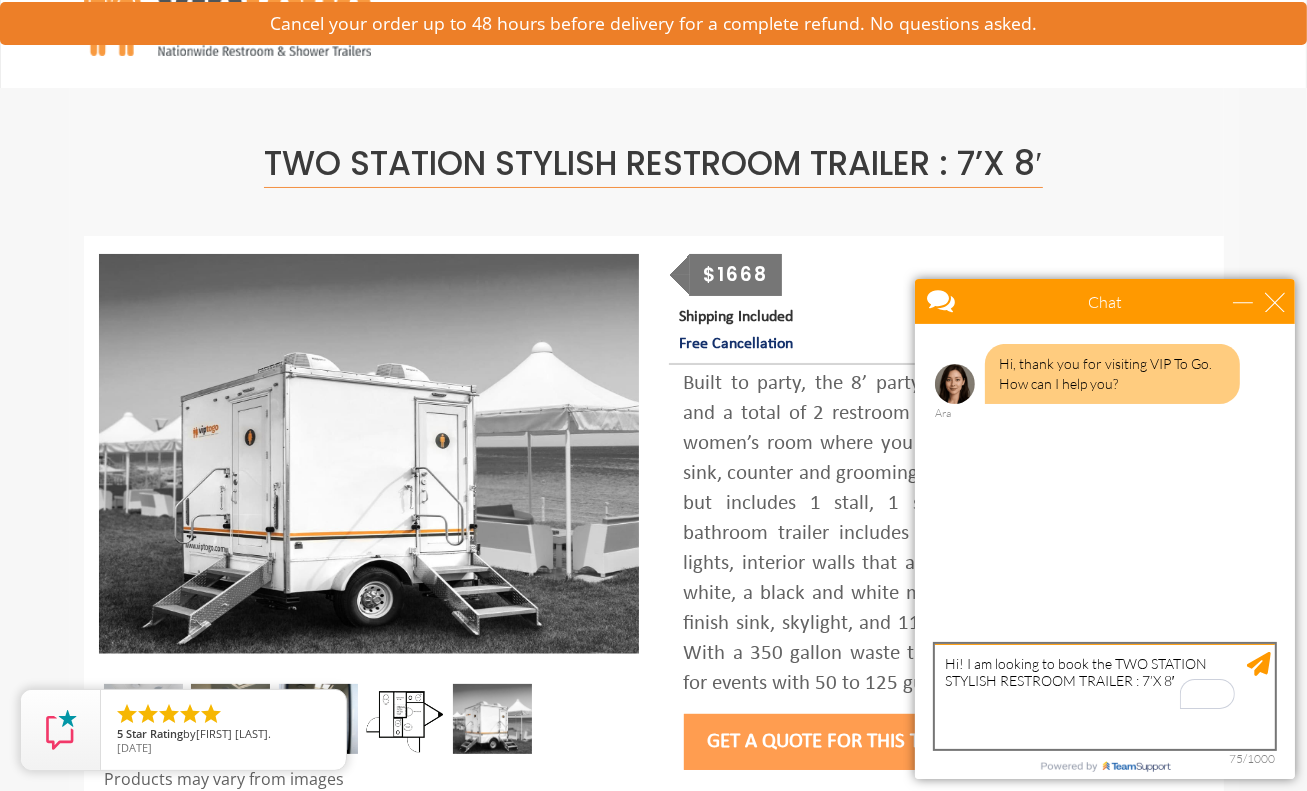 click on "Hi! I am looking to book the TWO STATION STYLISH RESTROOM TRAILER : 7’X 8′" at bounding box center (1104, 695) 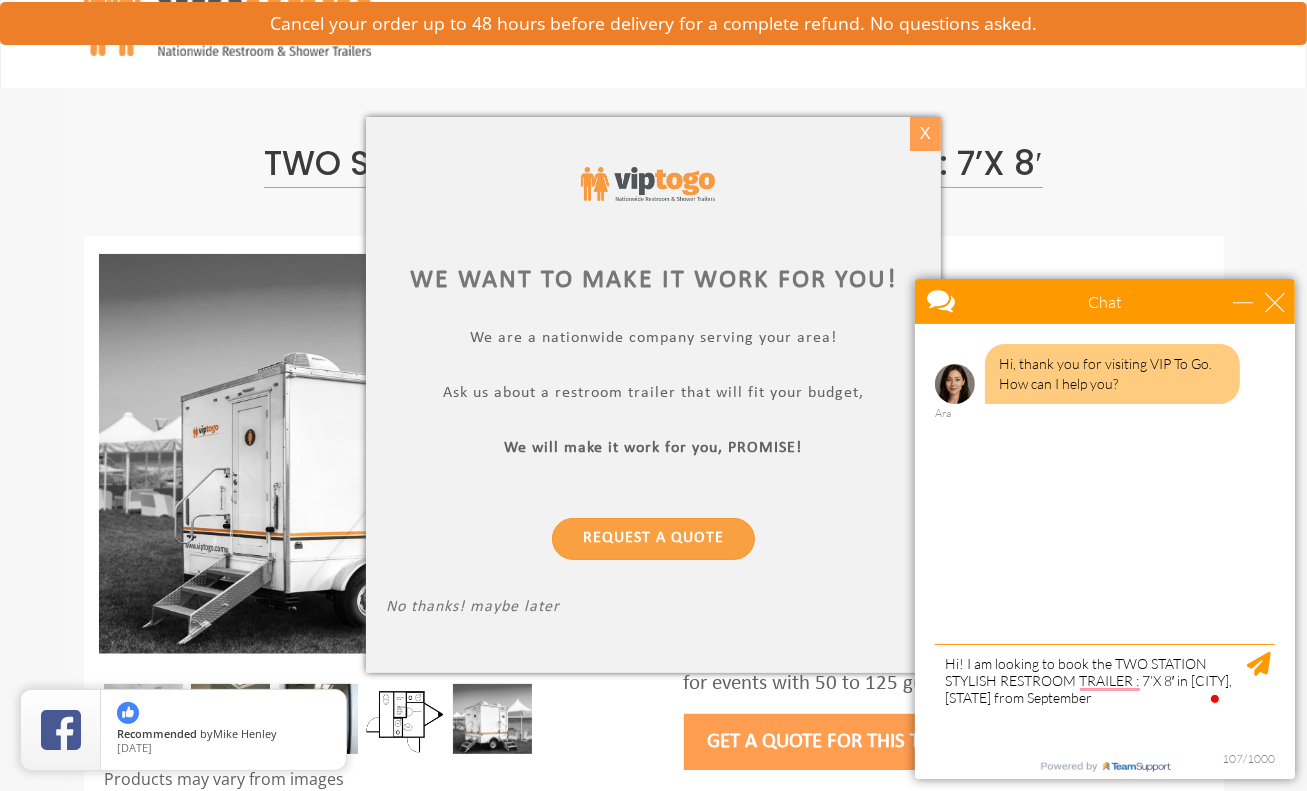 click on "X" at bounding box center [925, 134] 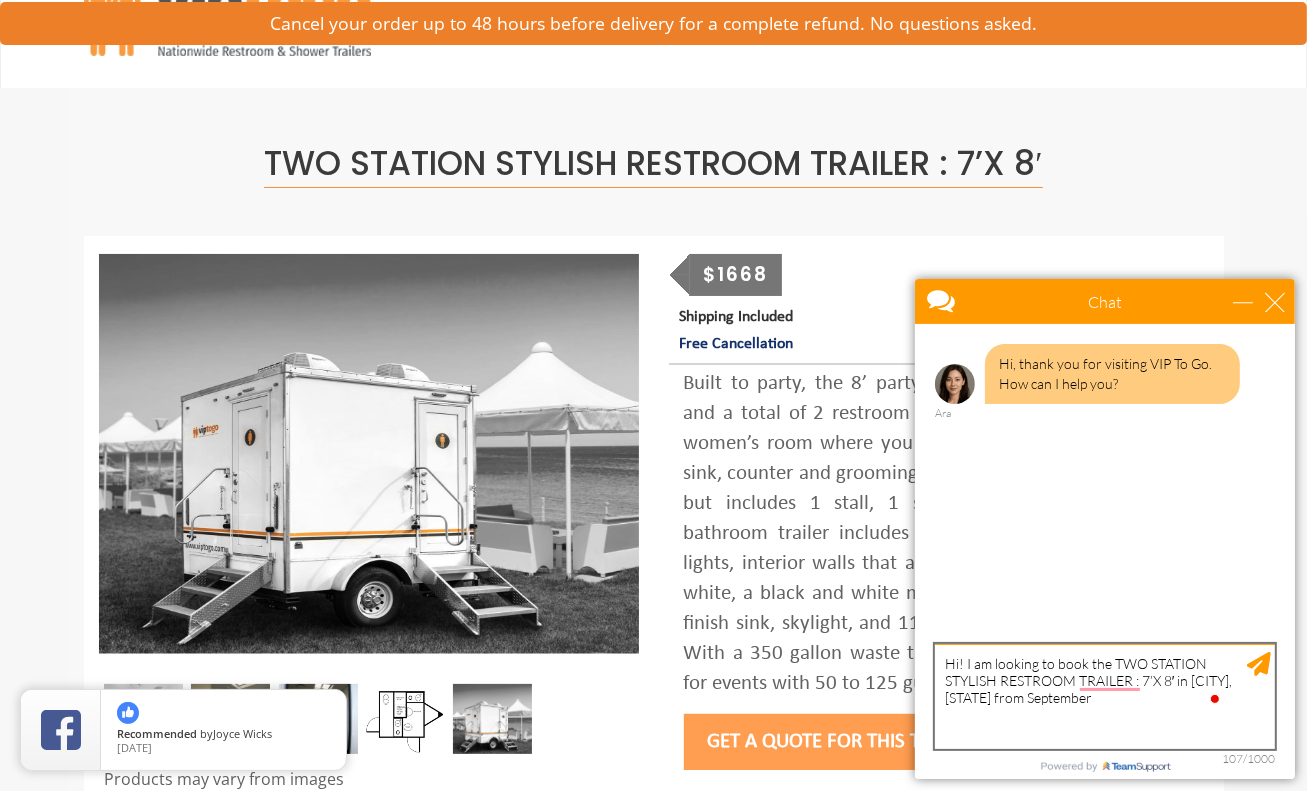 click on "Hi! I am looking to book the TWO STATION STYLISH RESTROOM TRAILER : 7’X 8′ in New City, NY from September" at bounding box center (1104, 695) 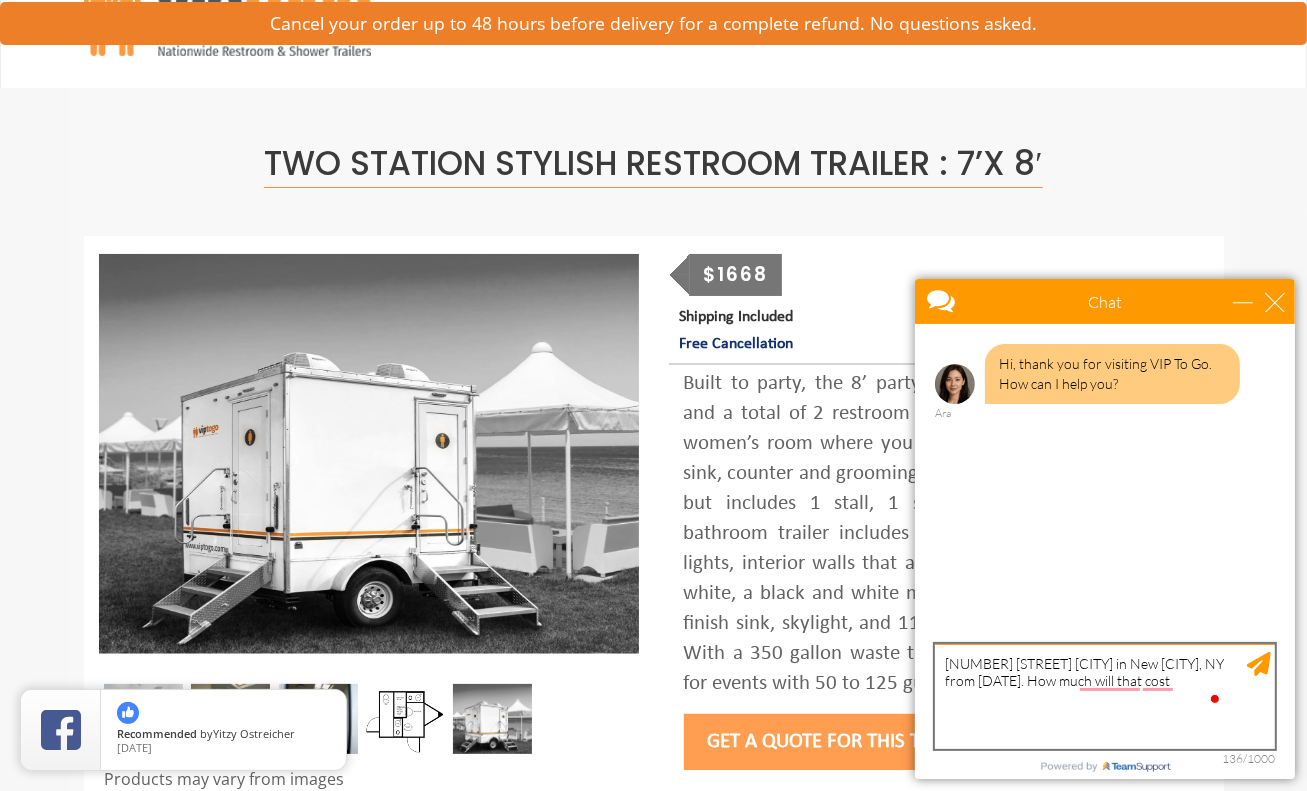 type on "Hi! I am looking to book the TWO STATION STYLISH RESTROOM TRAILER : 7’X 8′ in New City, NY from September 8-15. How much will that cost?" 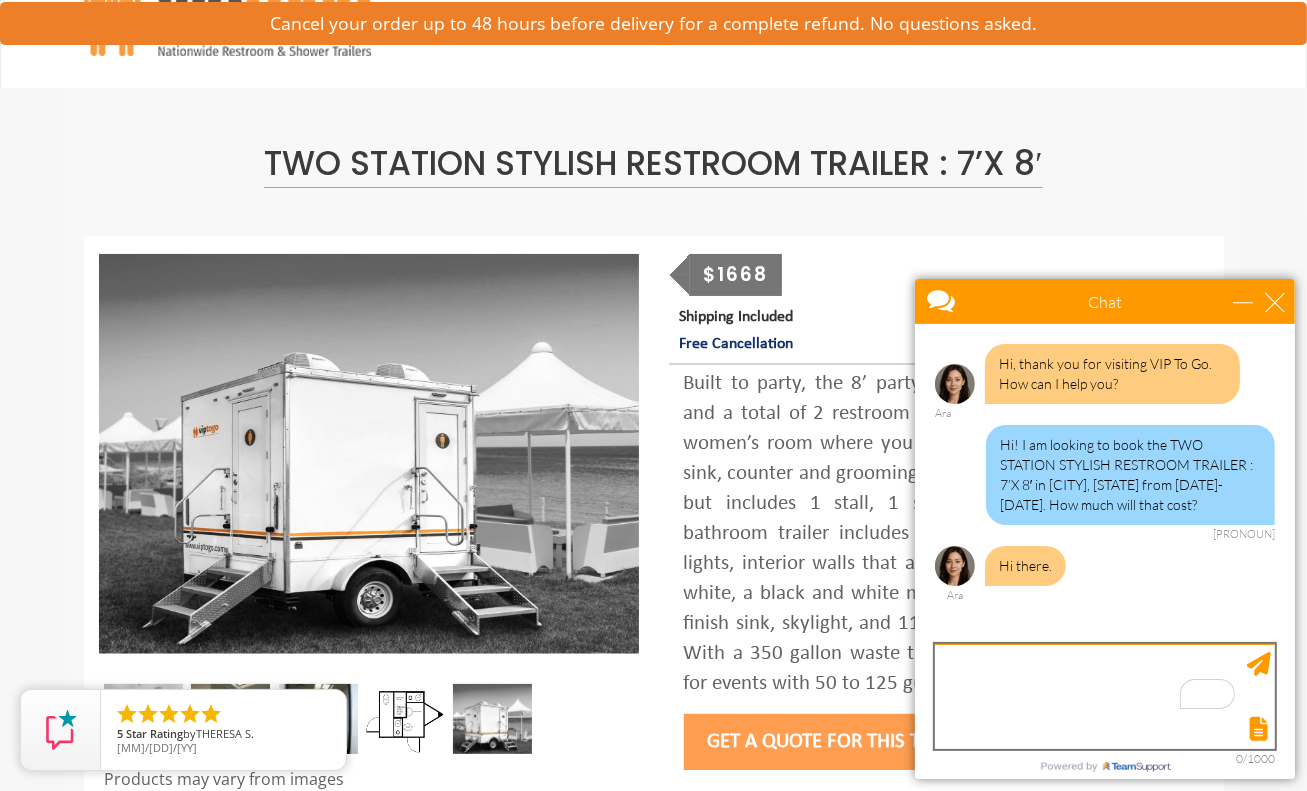 scroll, scrollTop: 0, scrollLeft: 0, axis: both 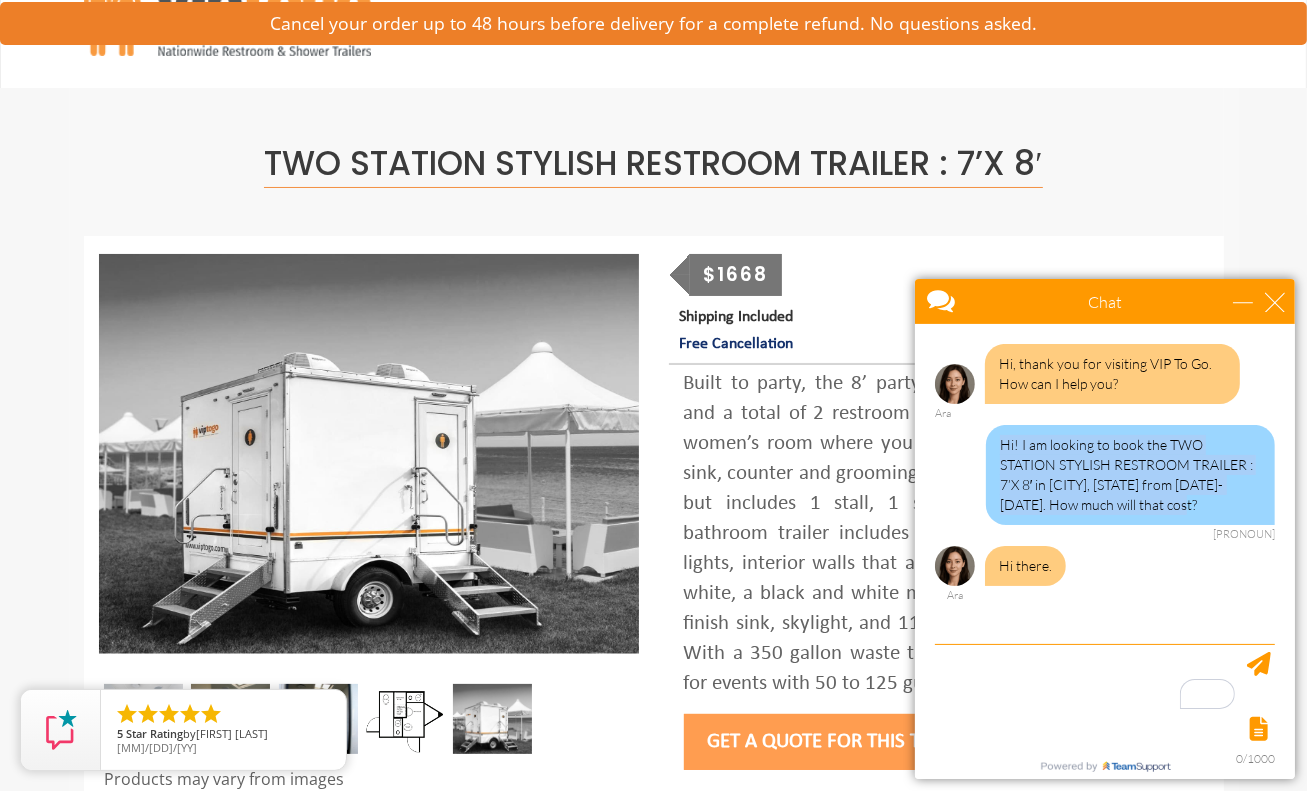 drag, startPoint x: 1003, startPoint y: 443, endPoint x: 1151, endPoint y: 502, distance: 159.3267 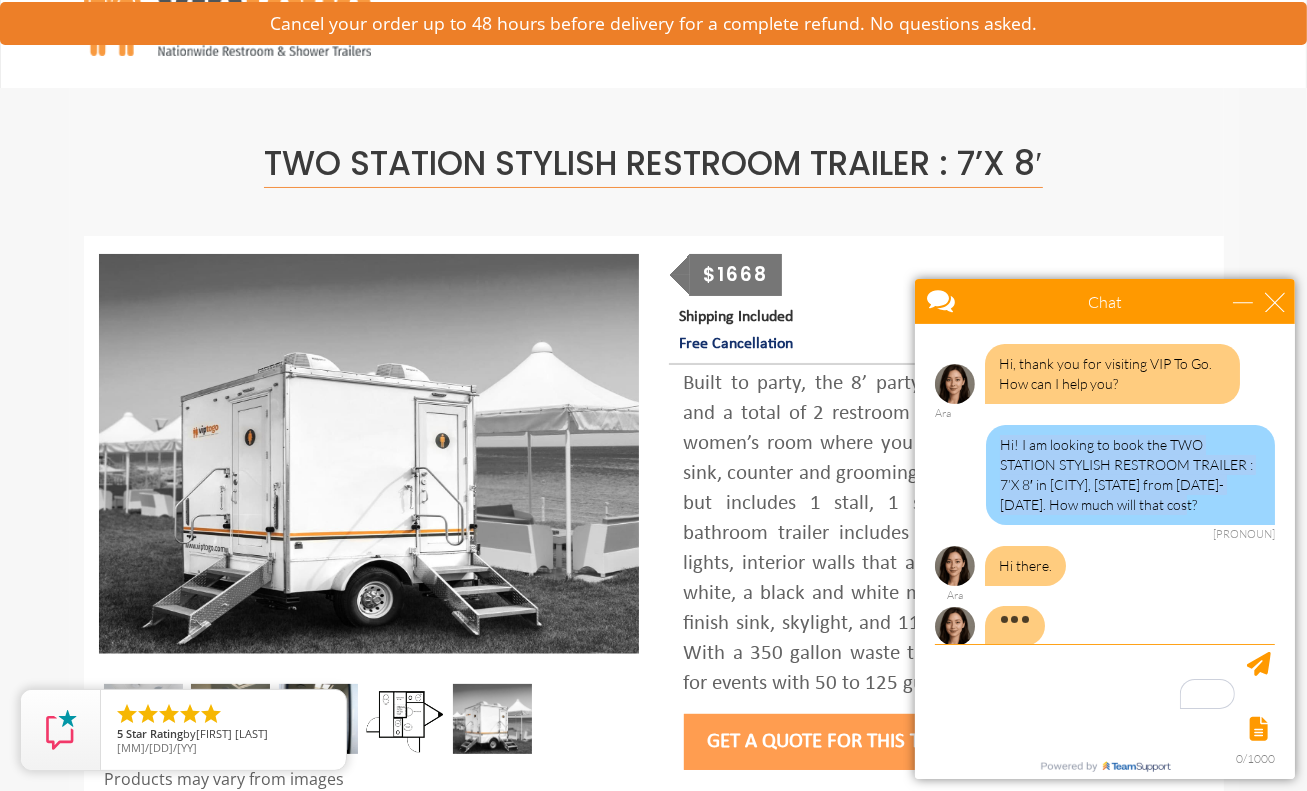 scroll, scrollTop: 18, scrollLeft: 0, axis: vertical 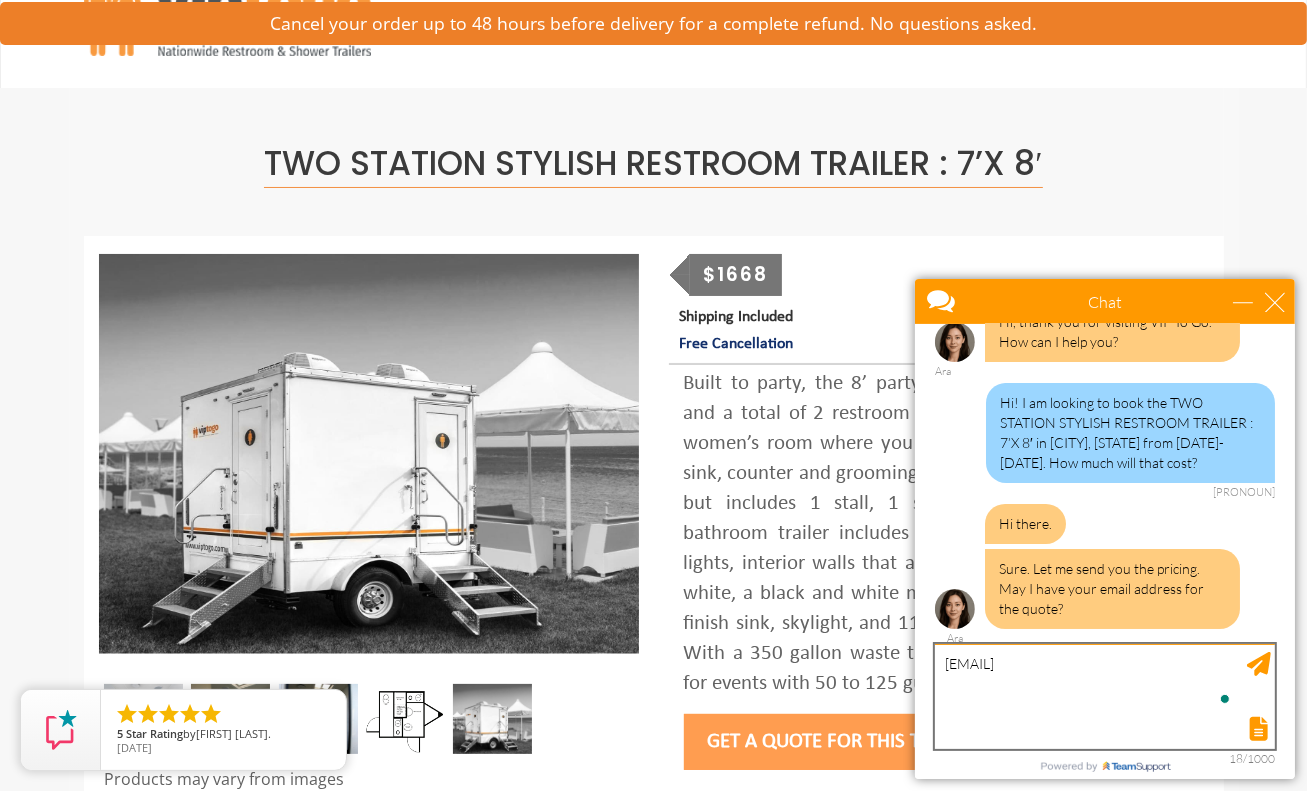 type on "[EMAIL]" 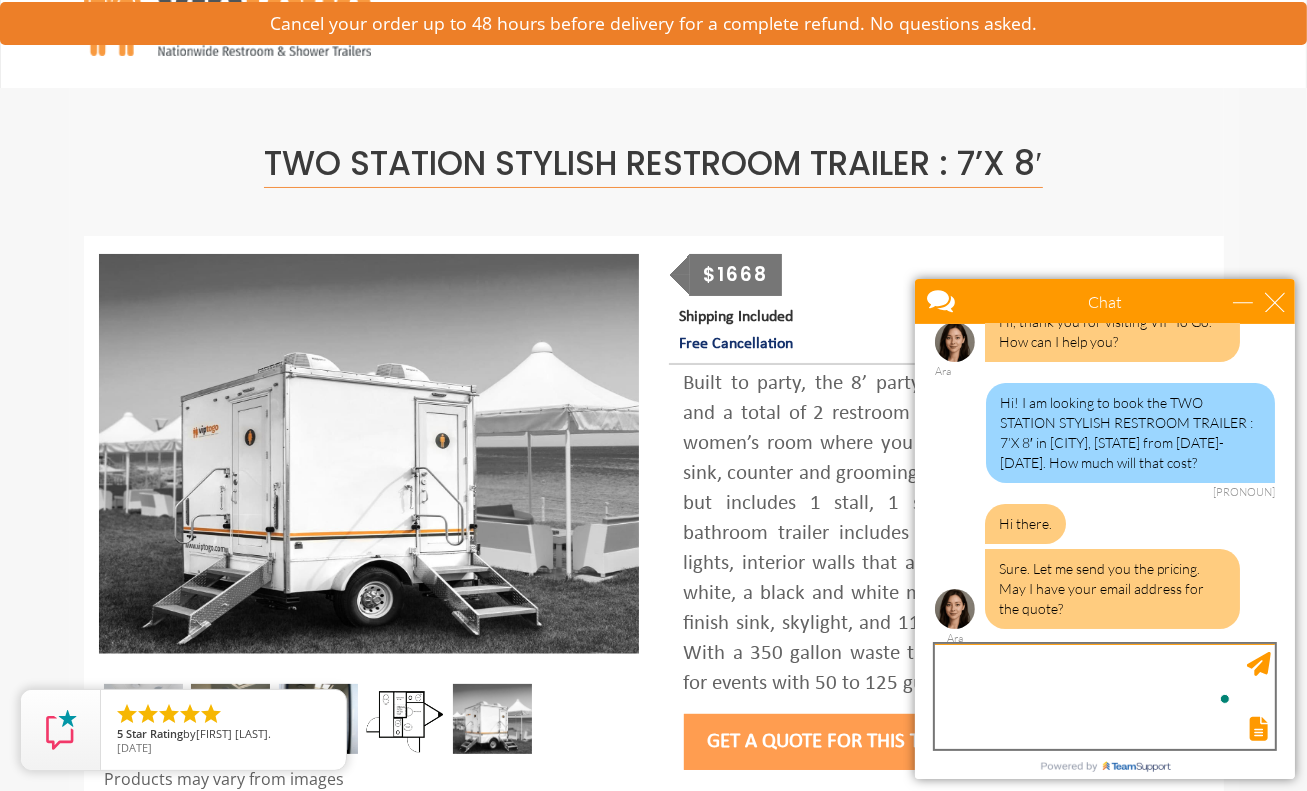 scroll, scrollTop: 103, scrollLeft: 0, axis: vertical 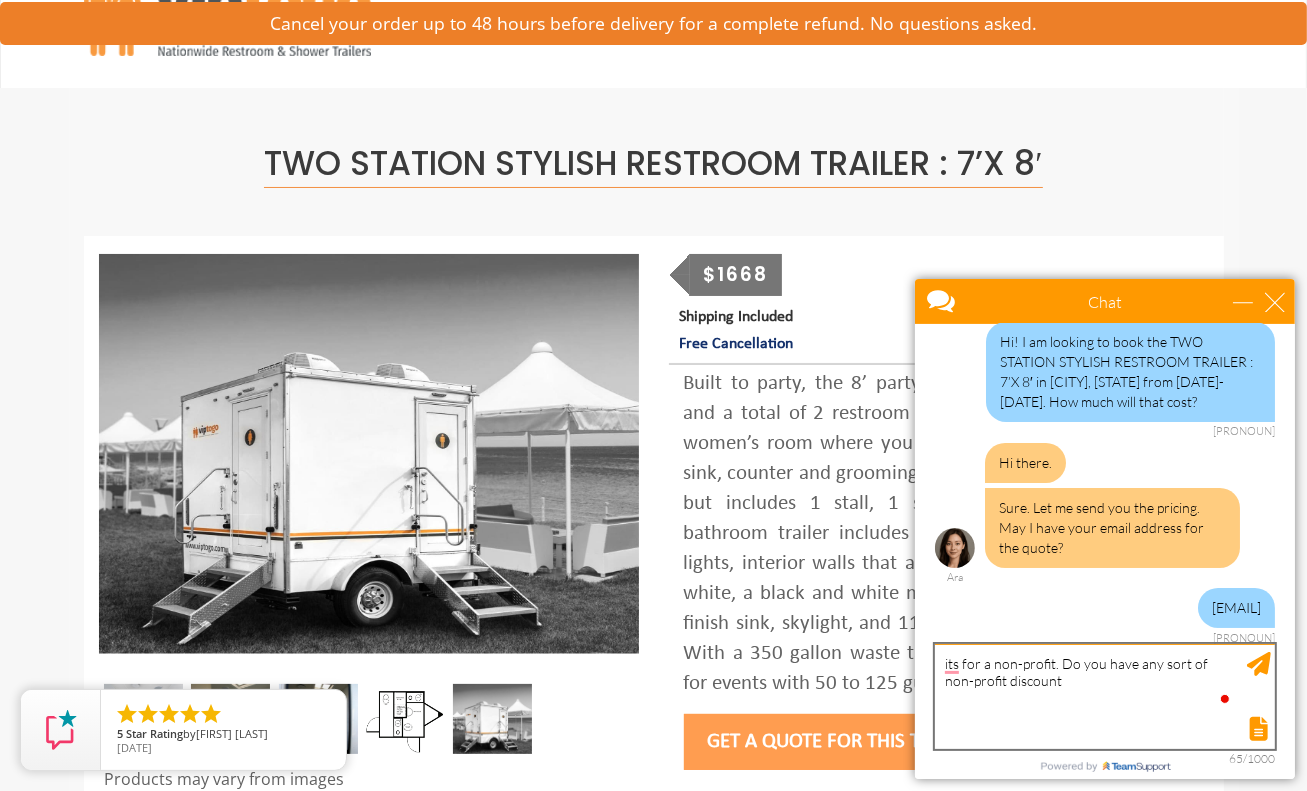 type on "its for a non-profit. Do you have any sort of non-profit discount?" 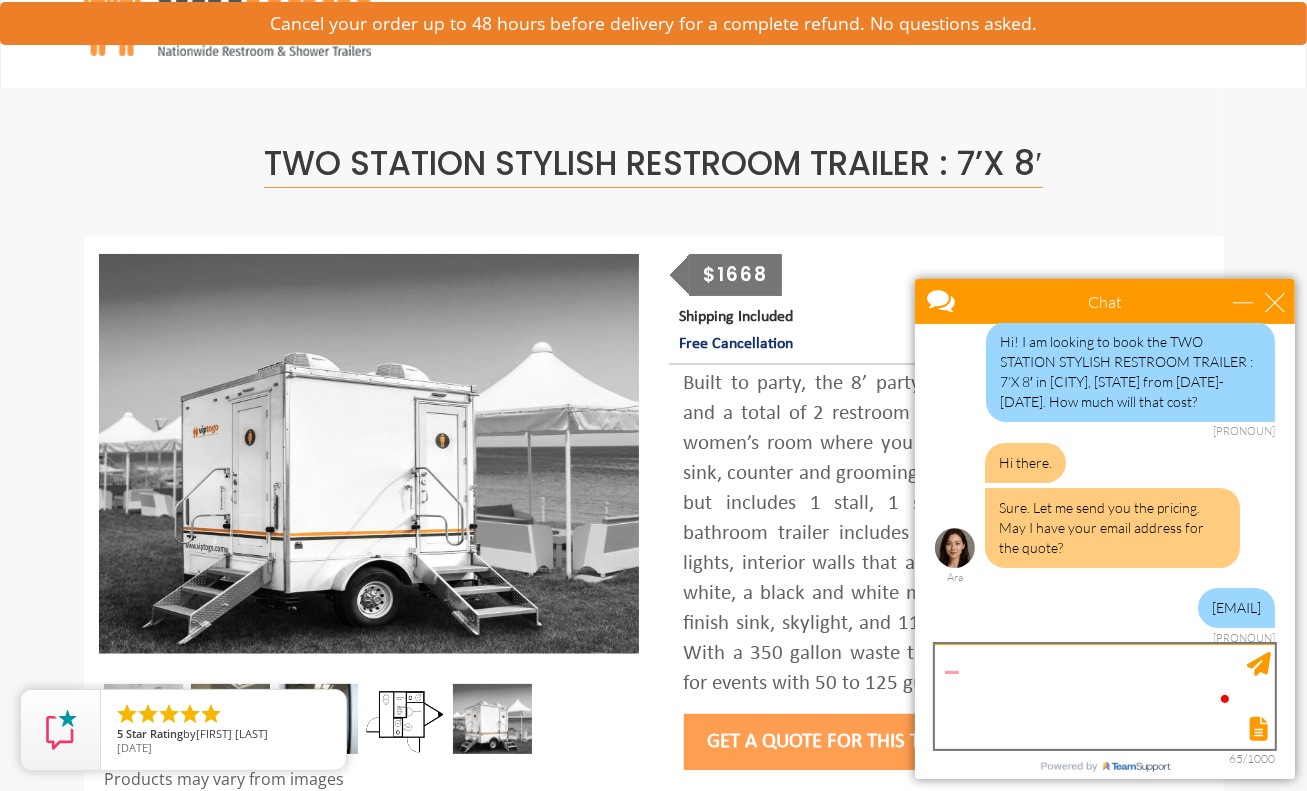 scroll, scrollTop: 168, scrollLeft: 0, axis: vertical 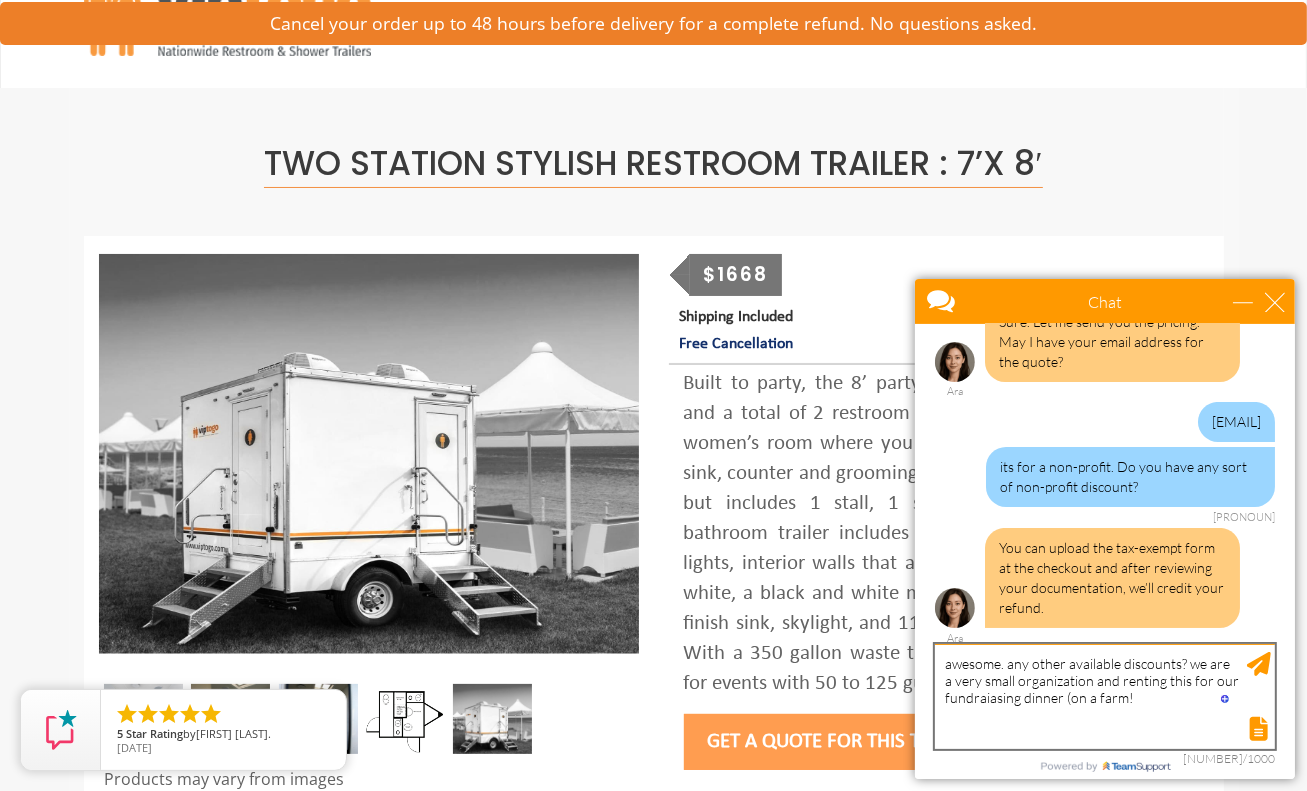 type on "awesome. any other available discounts? we are a very small organization and renting this for our fundraiasing dinner (on a farm!)" 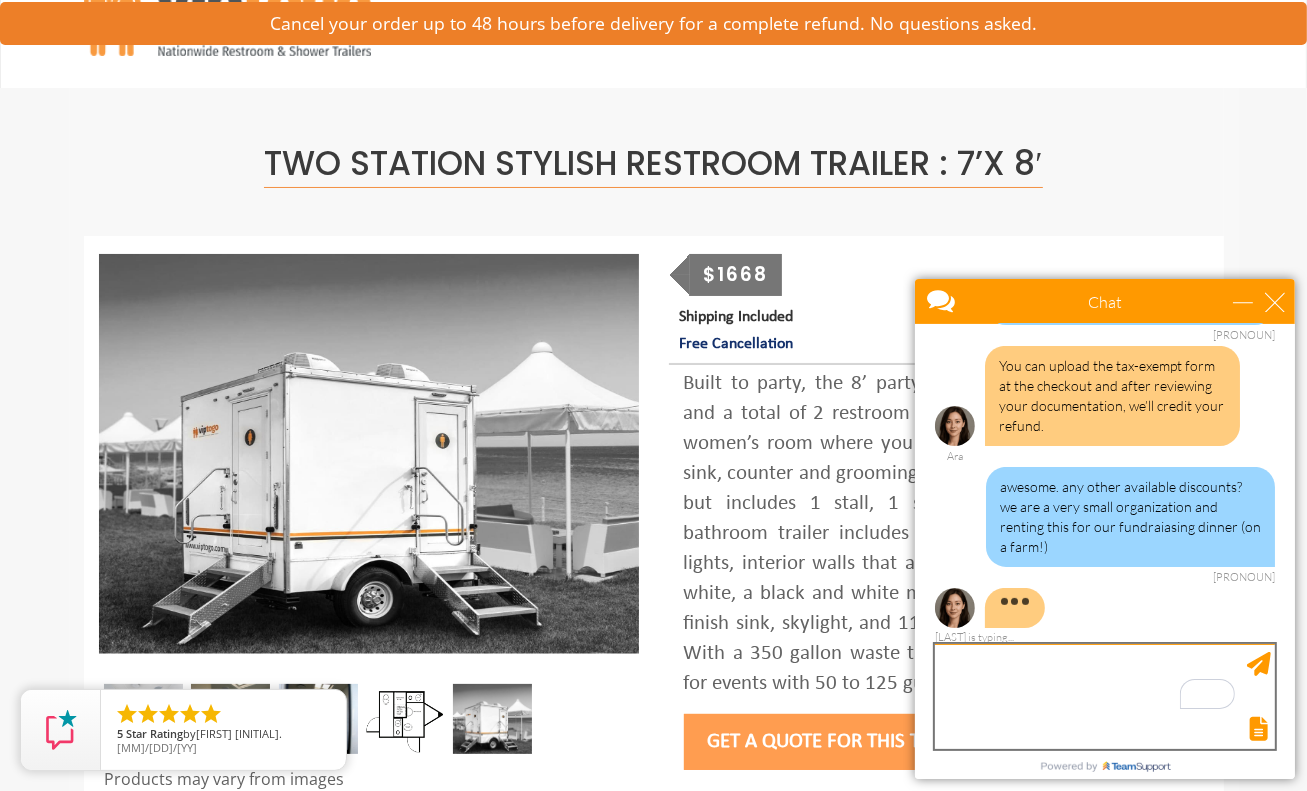 scroll, scrollTop: 531, scrollLeft: 0, axis: vertical 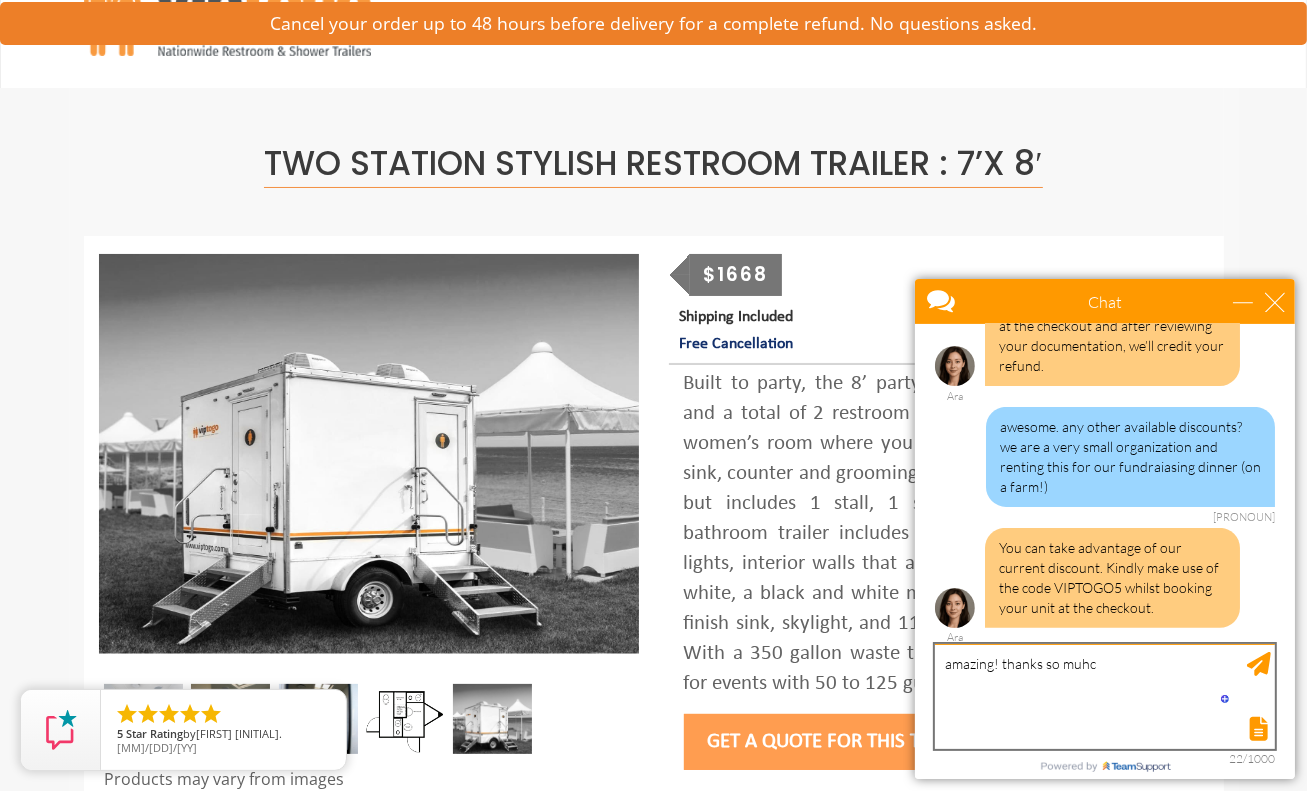 type on "amazing! thanks so muhc!" 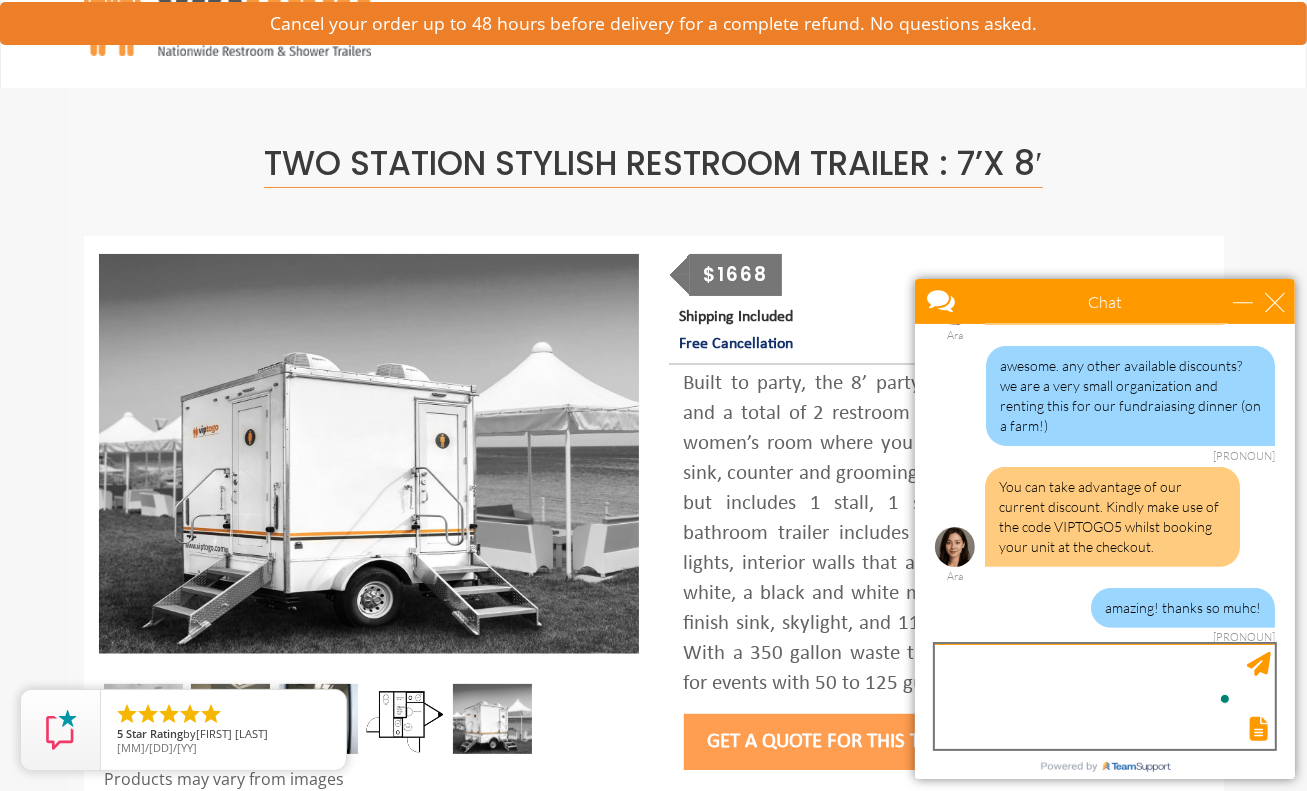 scroll, scrollTop: 692, scrollLeft: 0, axis: vertical 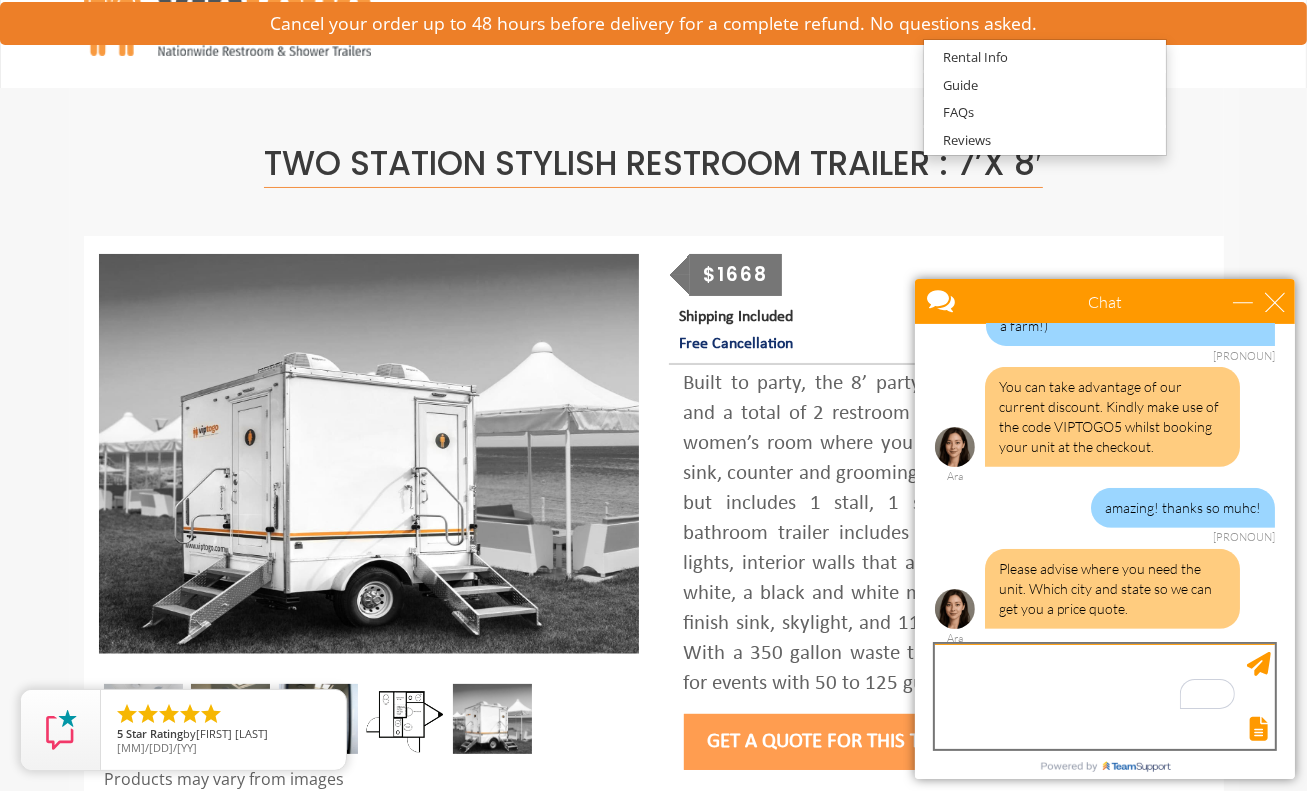 click at bounding box center [1104, 695] 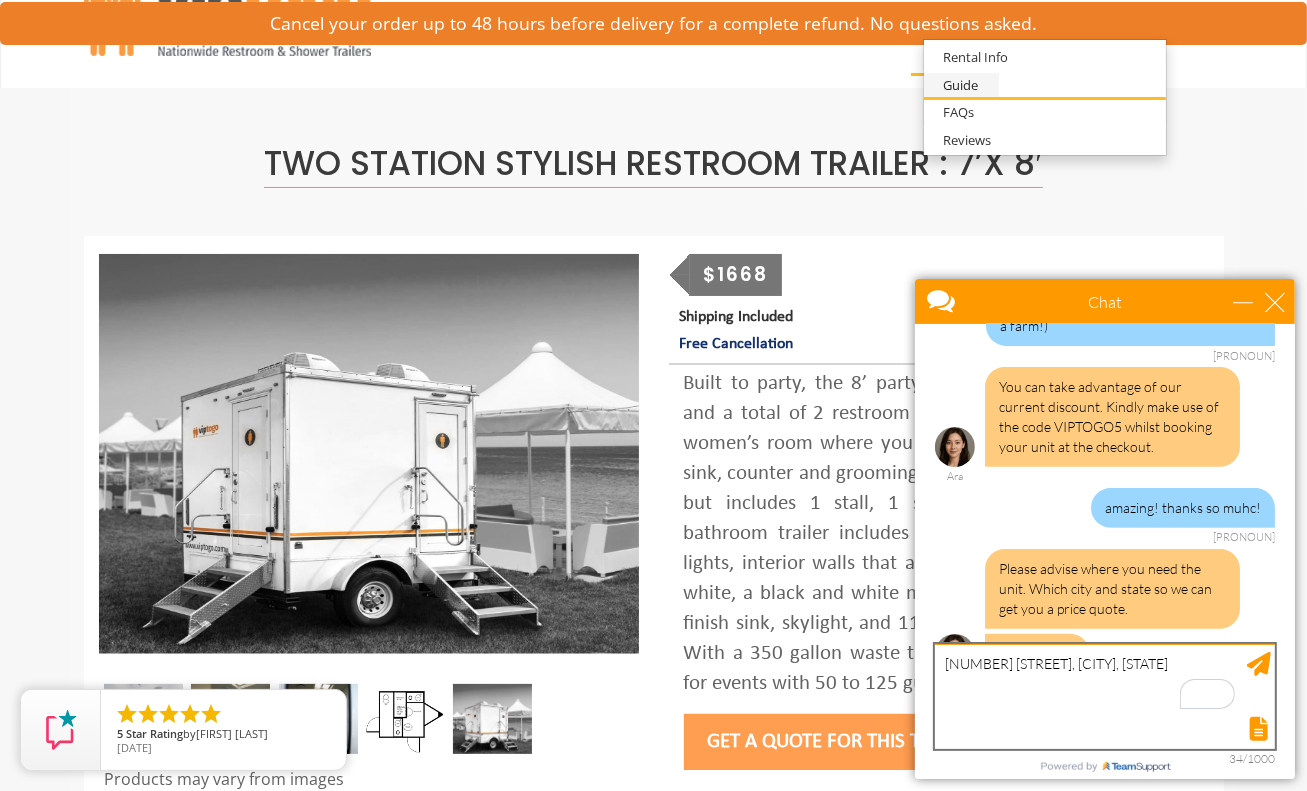 scroll, scrollTop: 737, scrollLeft: 0, axis: vertical 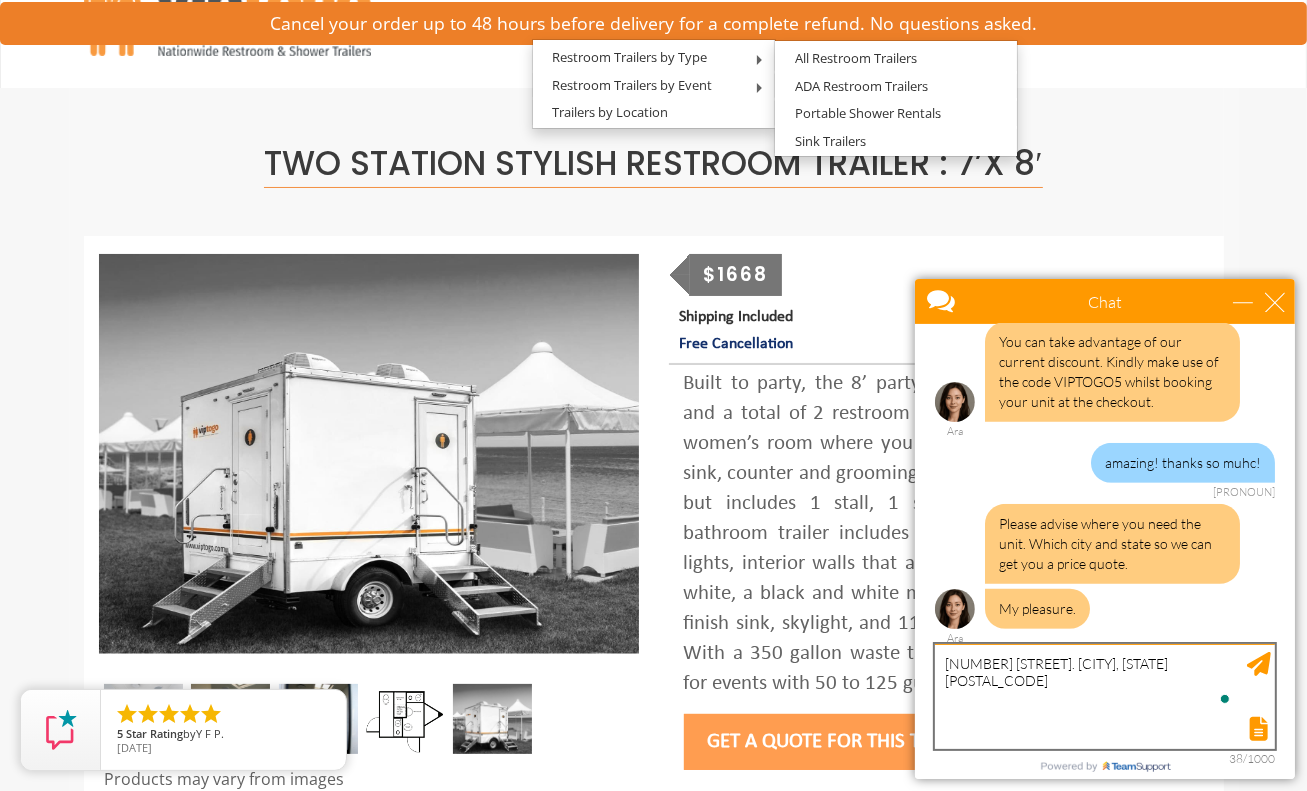 type on "220 S Little Tor Rd. New City, NY 10956" 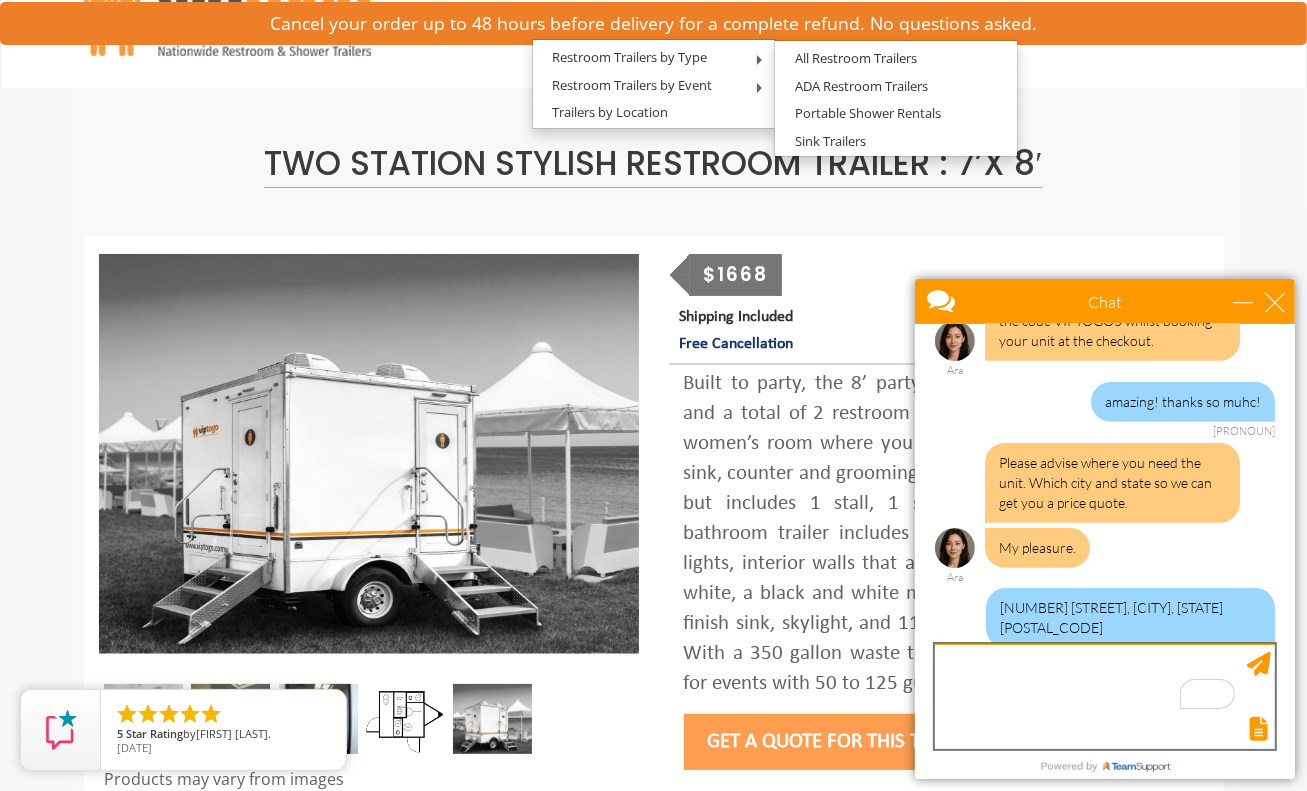 scroll, scrollTop: 859, scrollLeft: 0, axis: vertical 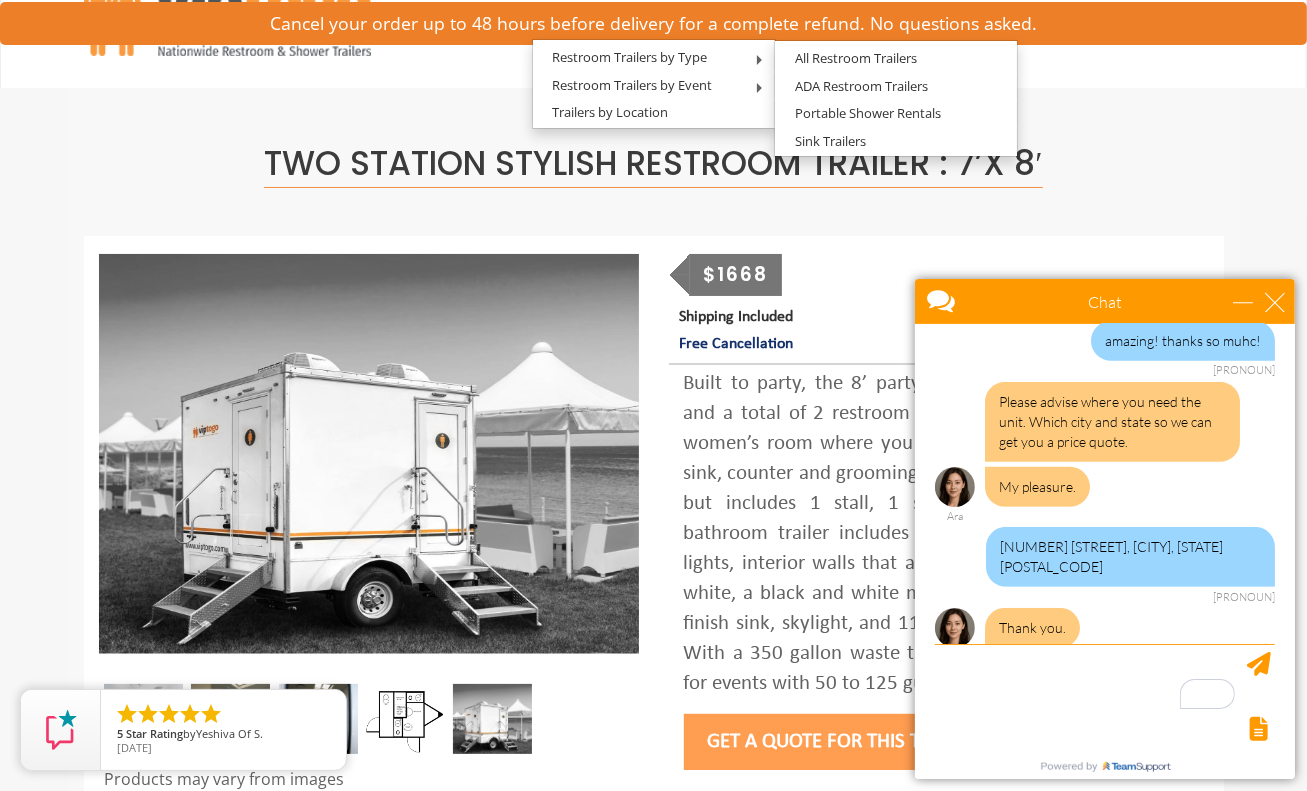 click on "Toggle navigation
VIPTOGO
Home
Restroom Trailers
Restroom Trailers by Type
All Restroom Trailers
ADA Restroom Trailers
Portable Shower Rentals
Sink Trailers
Restroom Trailers by Event
Construction Restroom Trailer
Wedding Restroom Trailers
Seasonal Events
Disaster Relief Restrooms Special Events" at bounding box center (653, 2002) 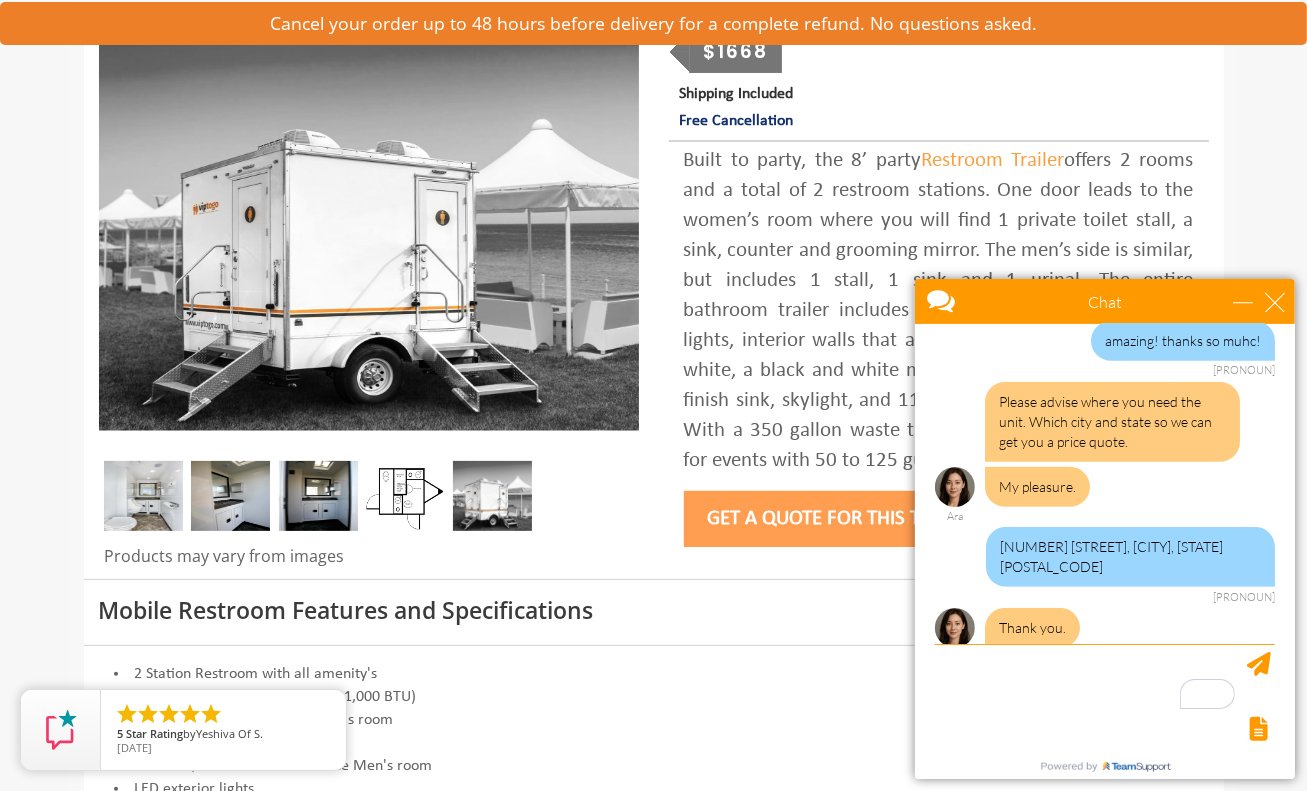 scroll, scrollTop: 0, scrollLeft: 0, axis: both 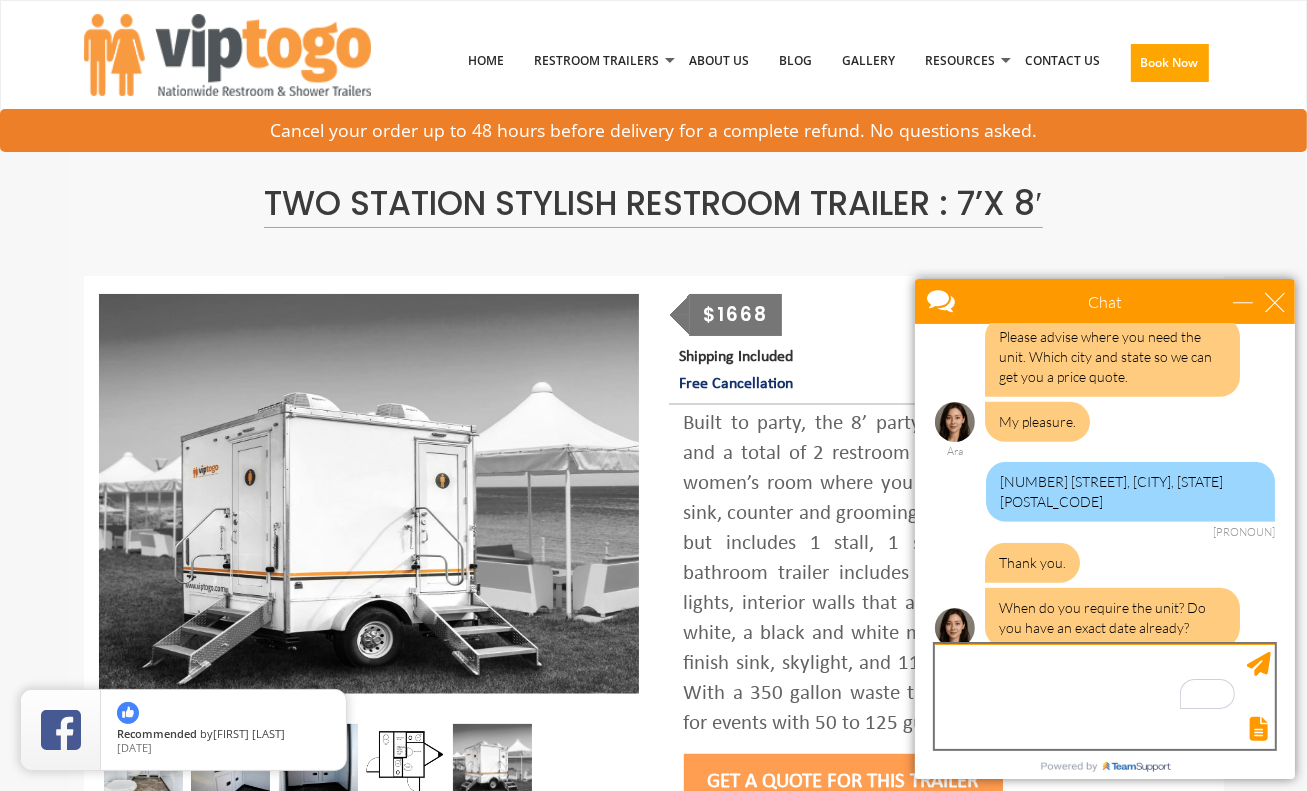 click at bounding box center [1104, 695] 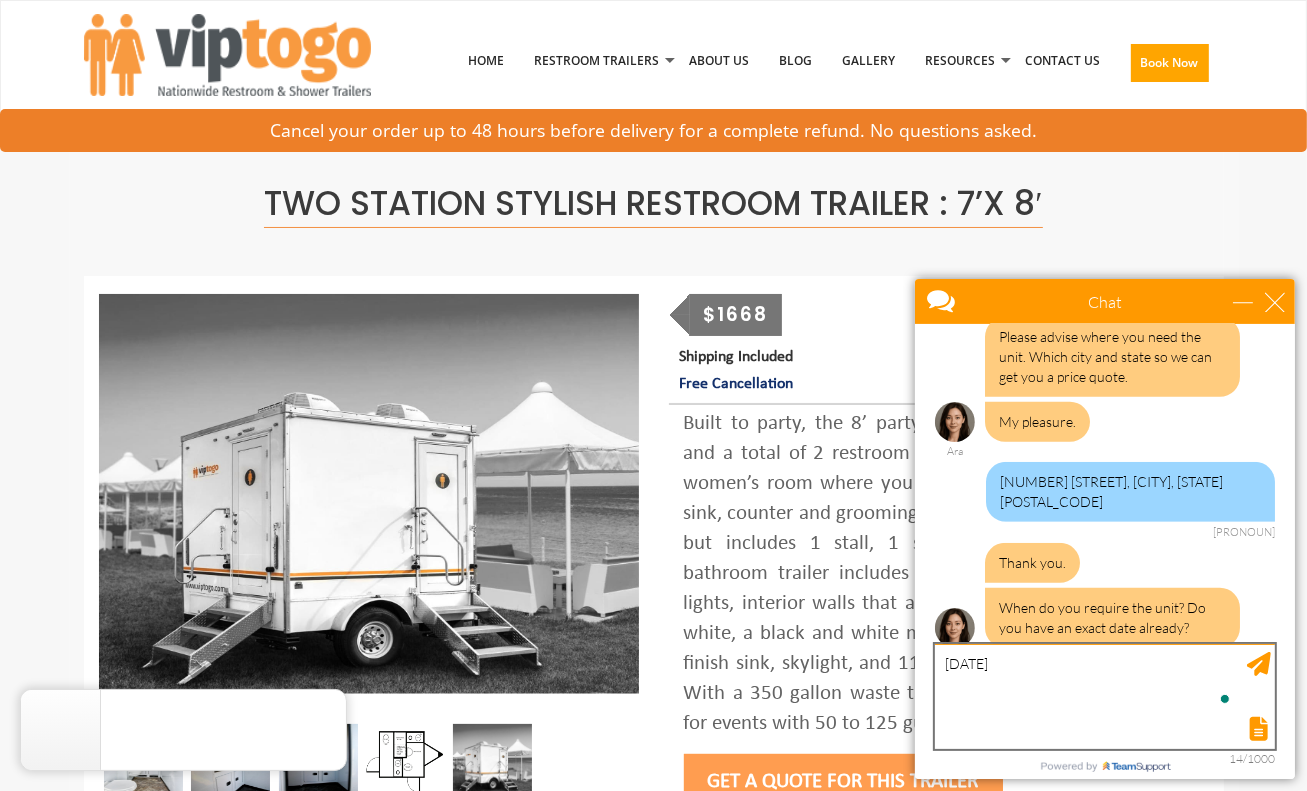 type on "September 8-15." 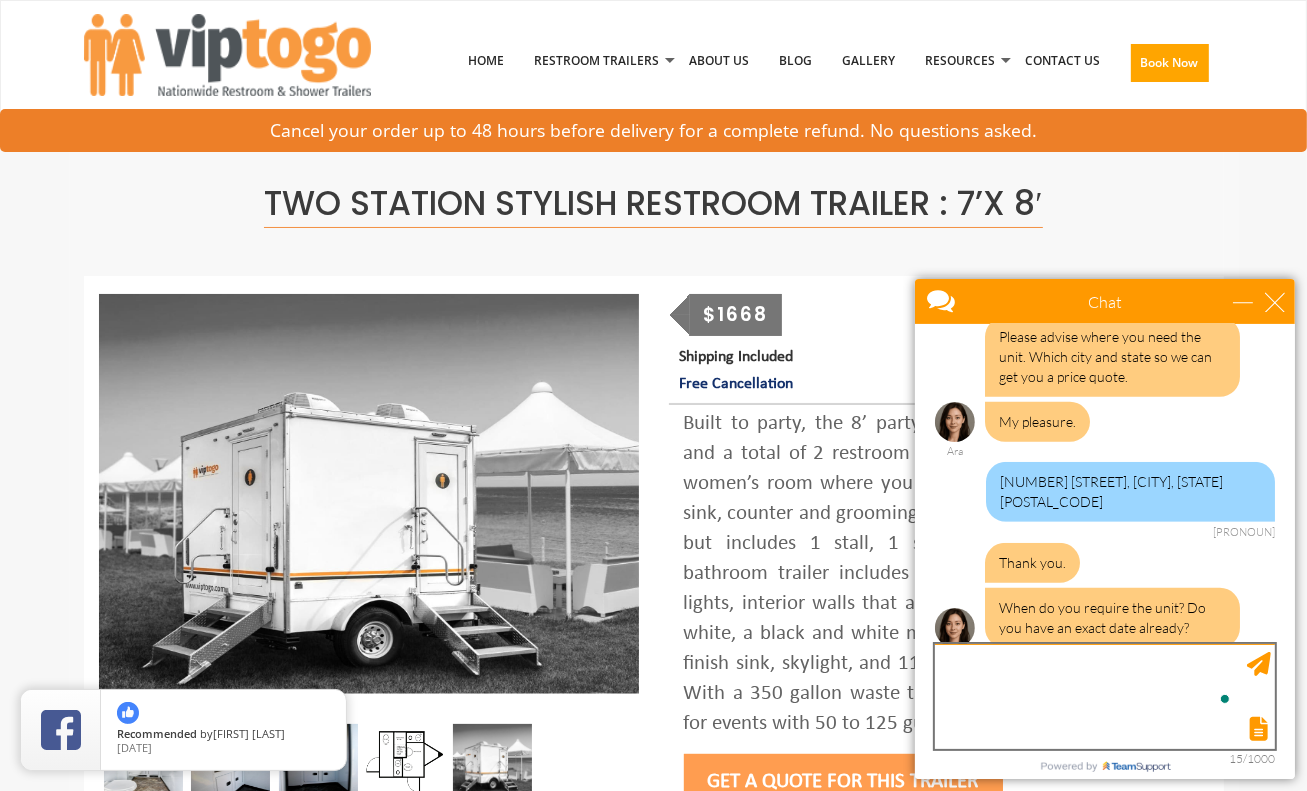 scroll, scrollTop: 984, scrollLeft: 0, axis: vertical 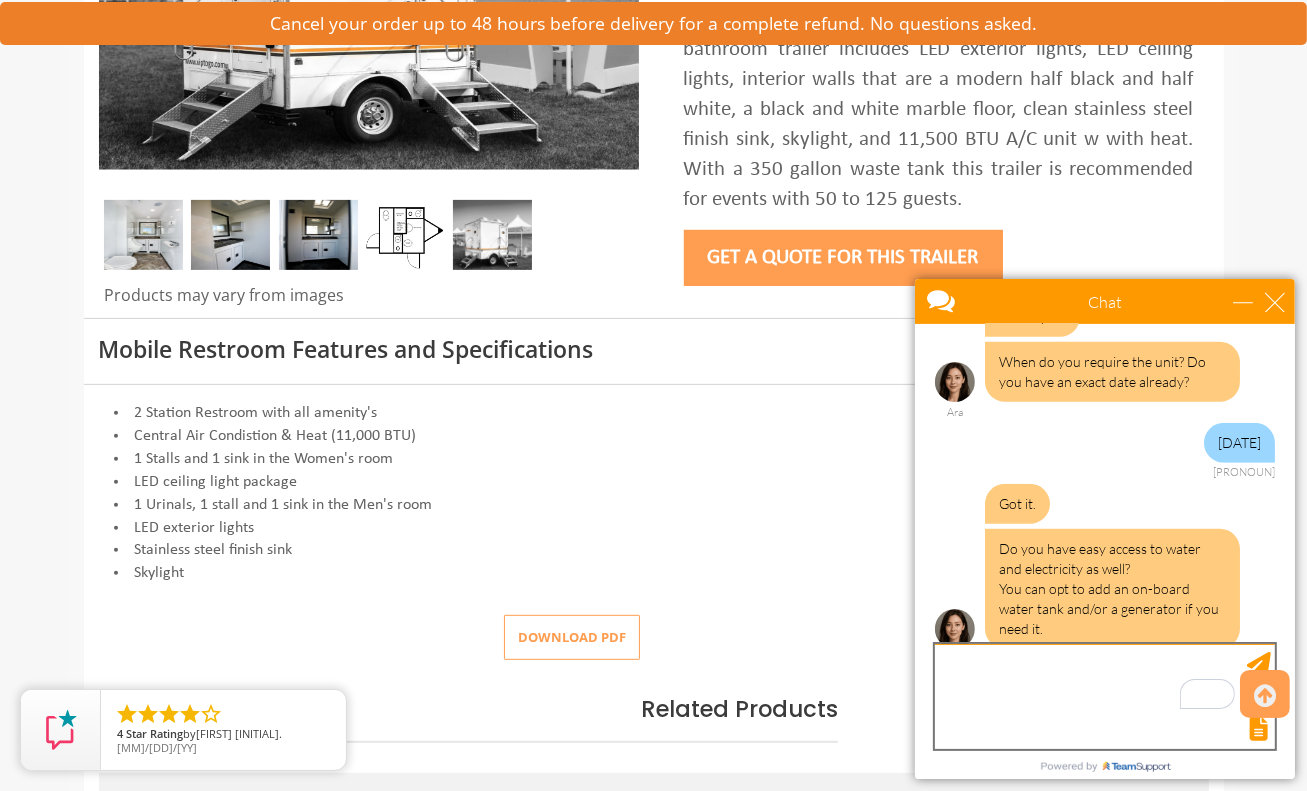 click at bounding box center (1104, 695) 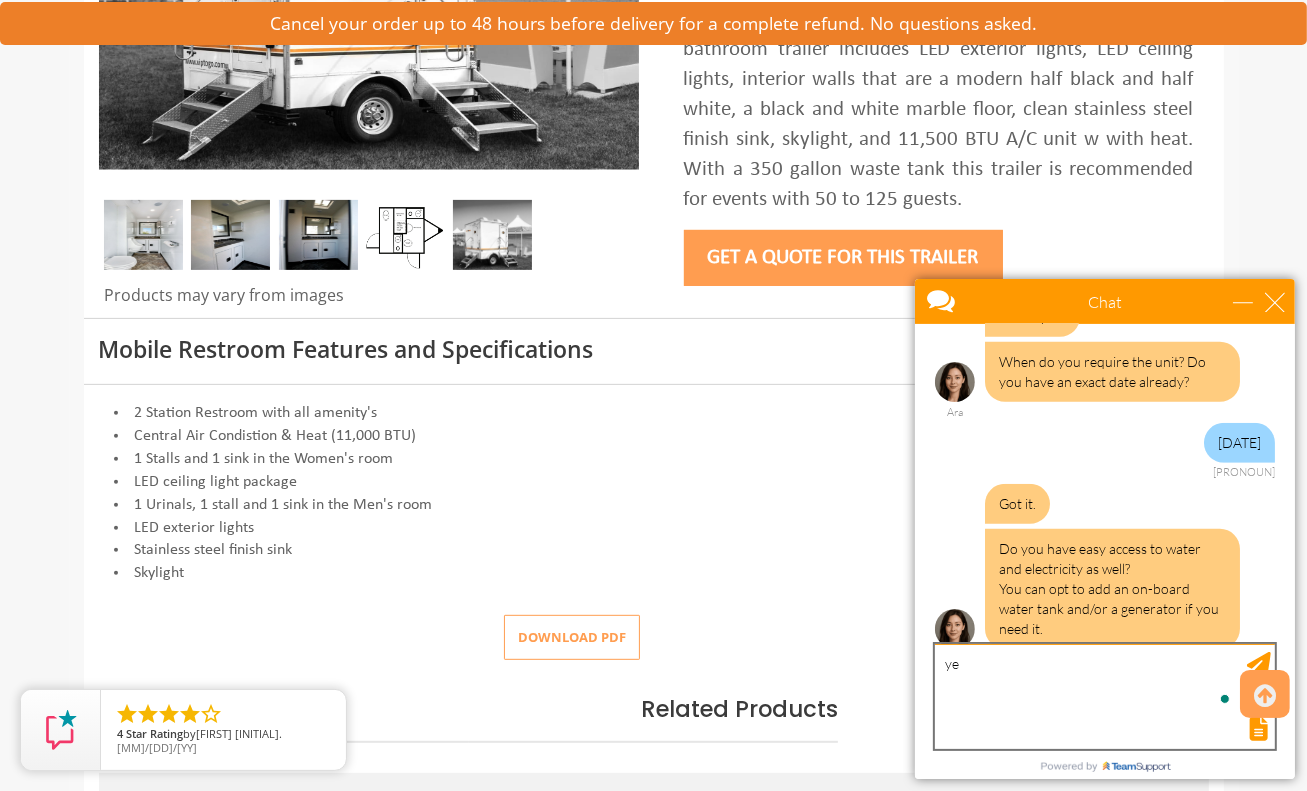 type on "yes" 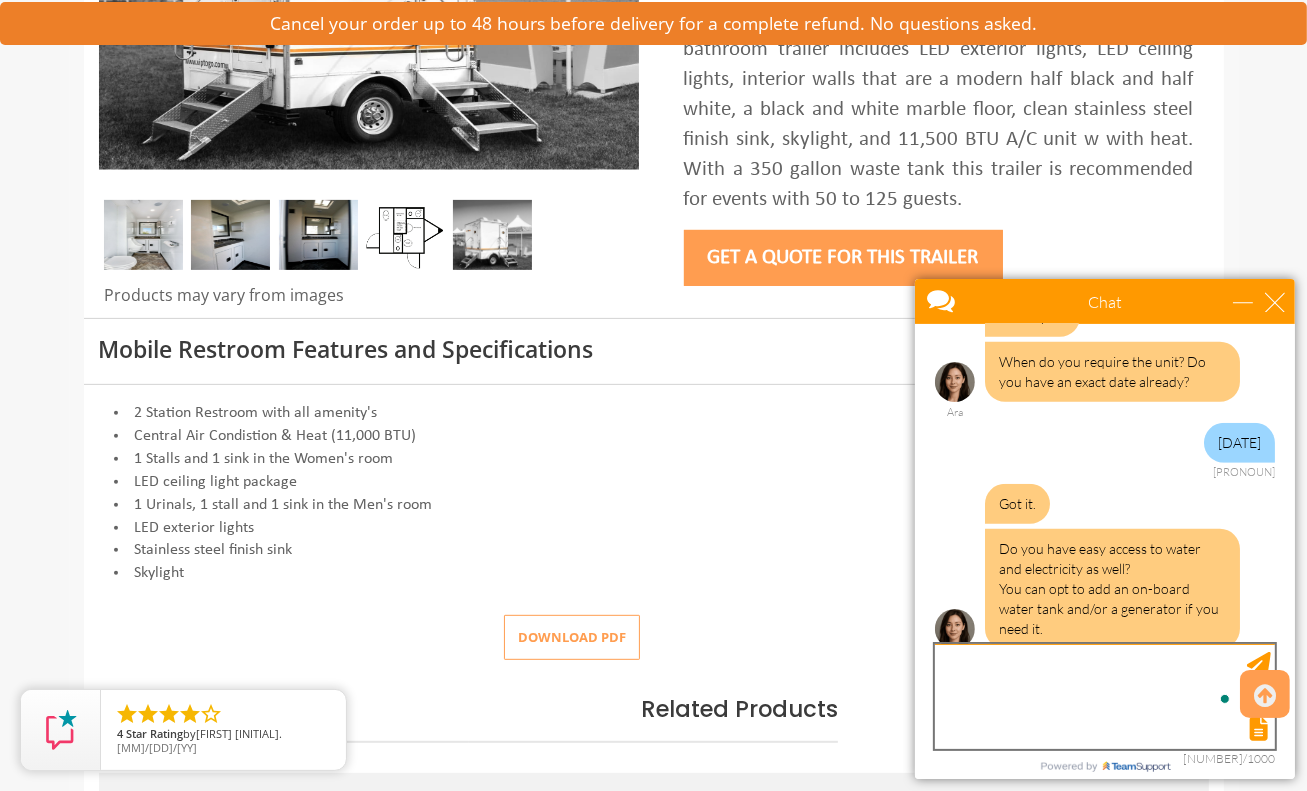 scroll, scrollTop: 1231, scrollLeft: 0, axis: vertical 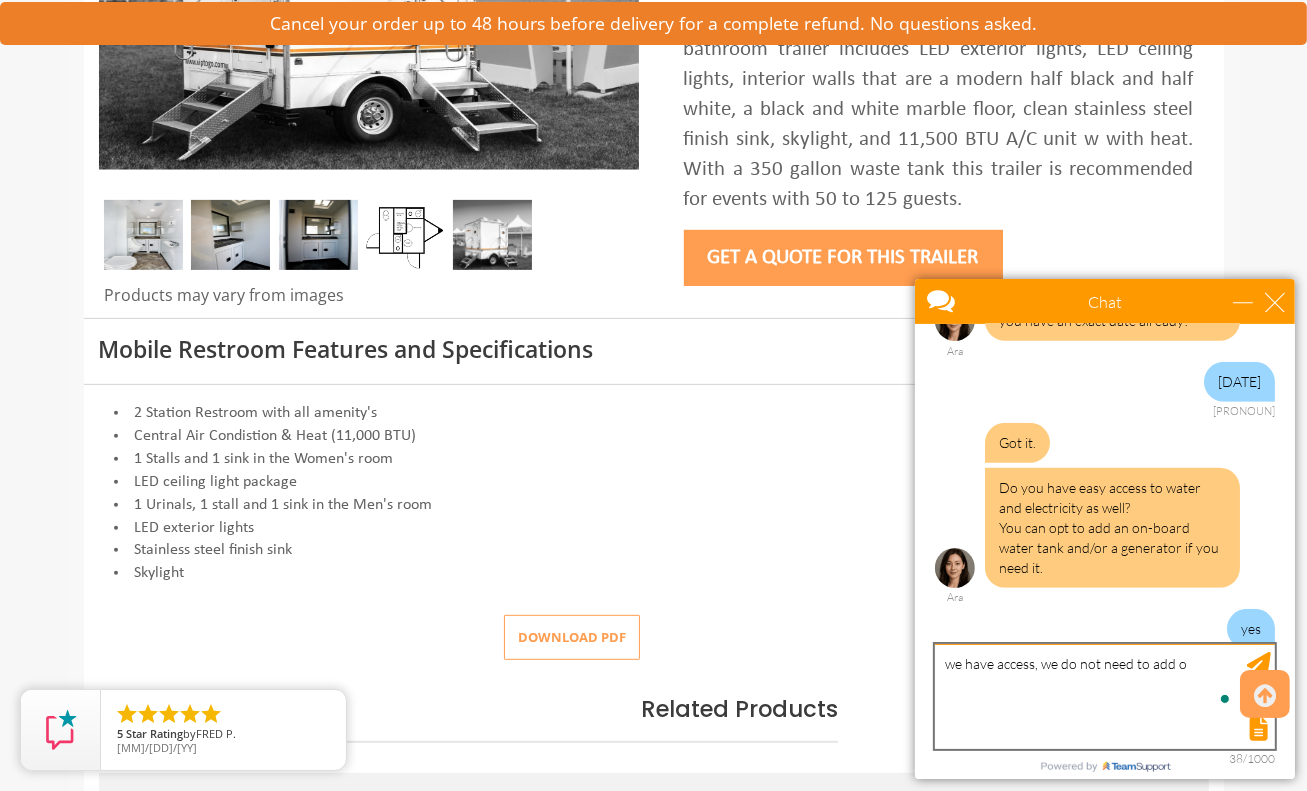 type on "we have access, we do not need to add on" 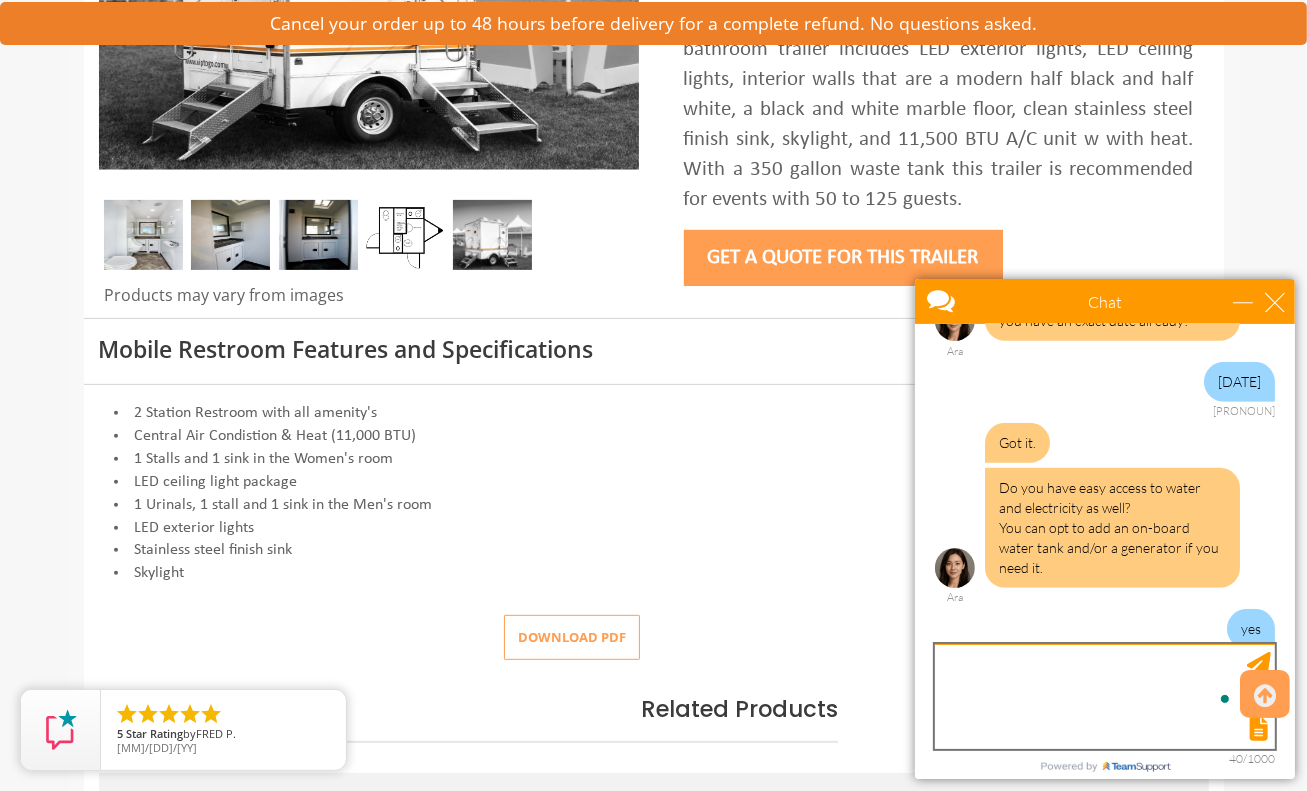 scroll, scrollTop: 1276, scrollLeft: 0, axis: vertical 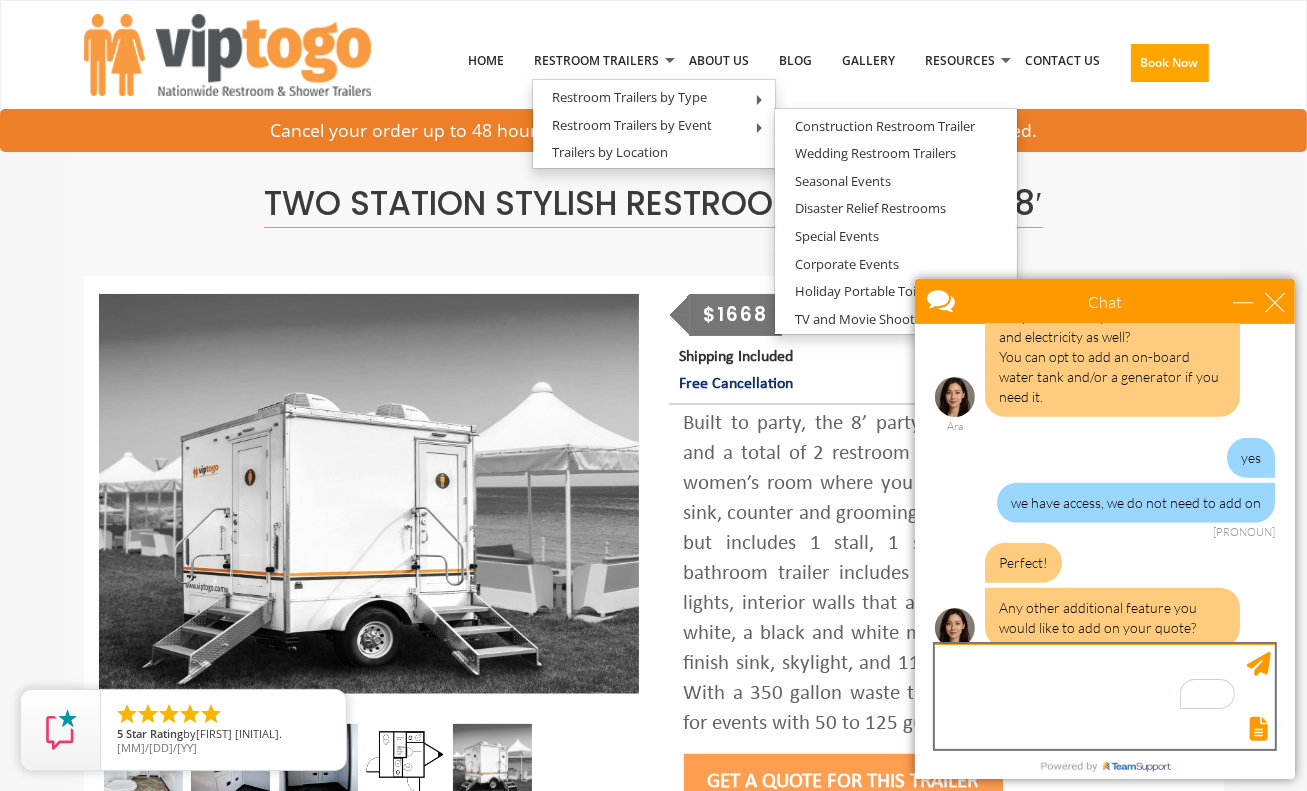 click at bounding box center [1104, 695] 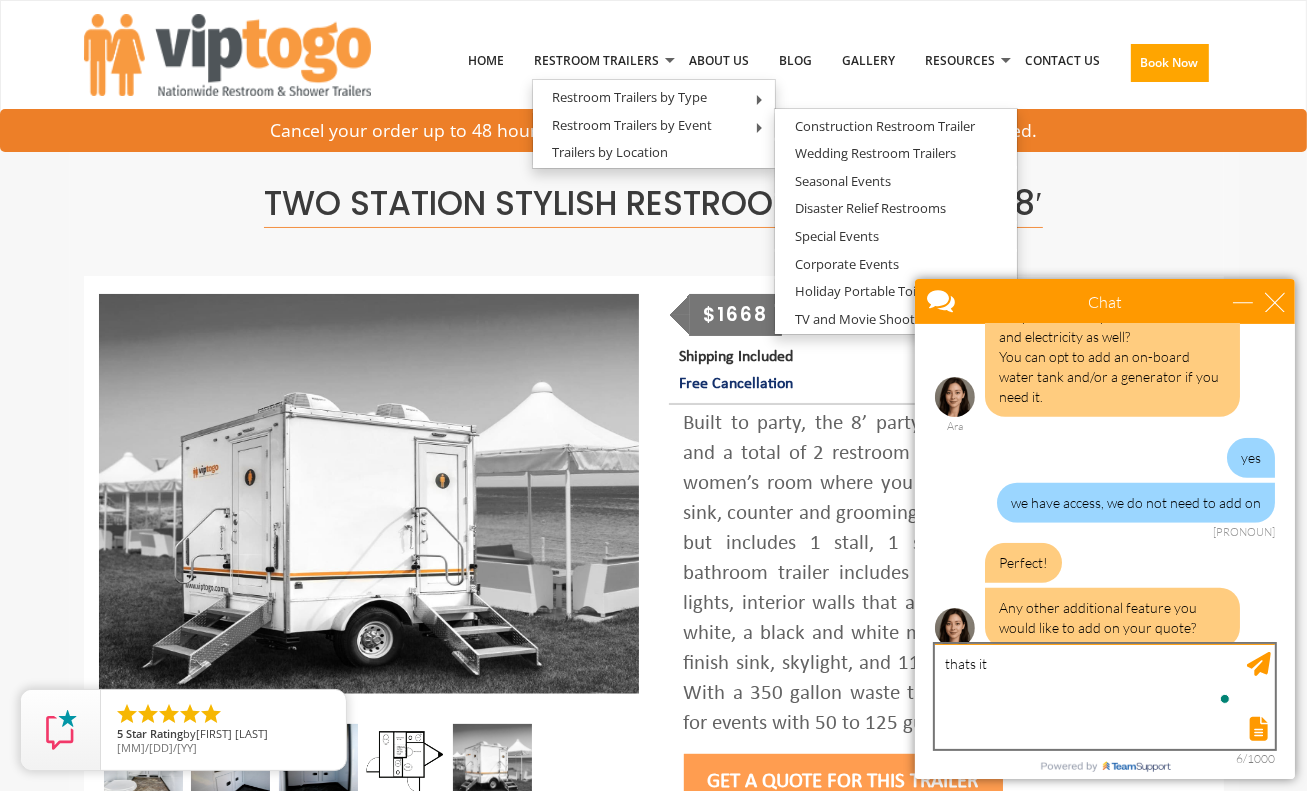 type on "thats it" 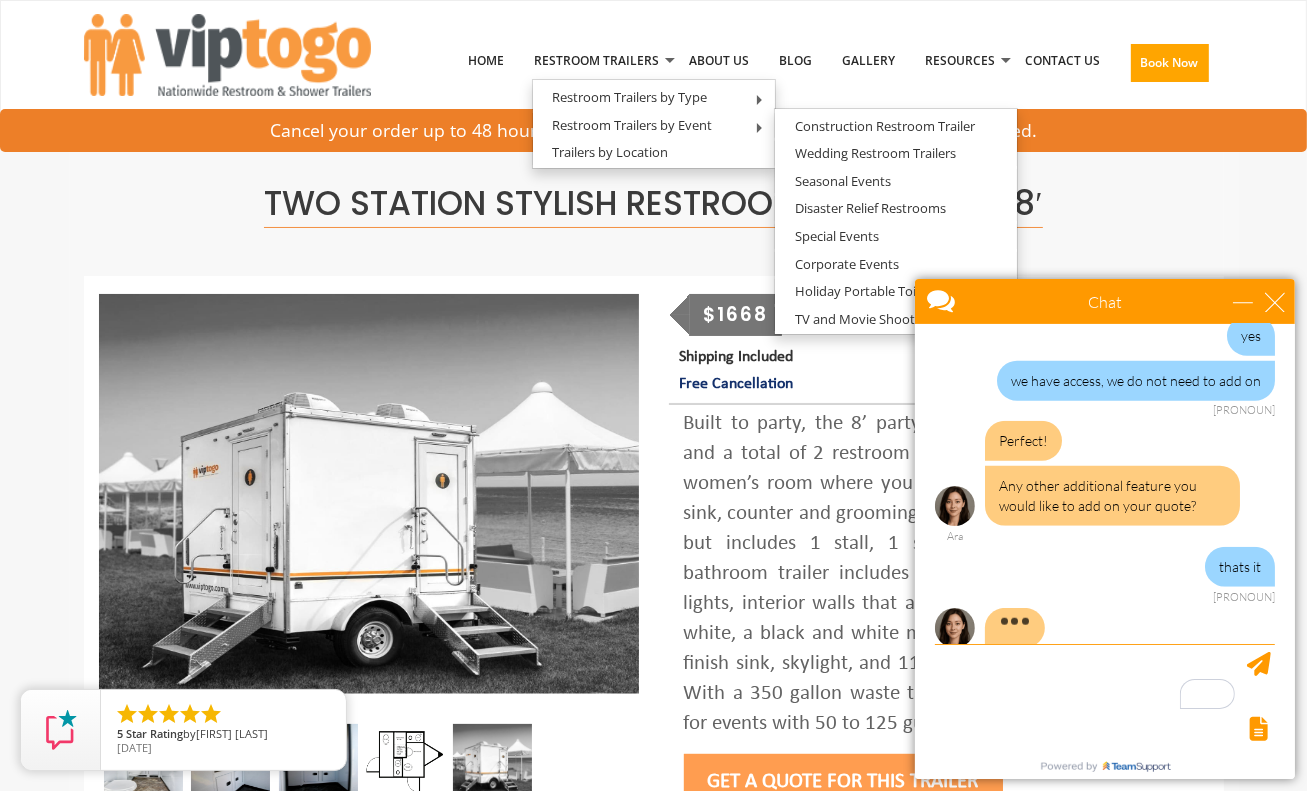 scroll, scrollTop: 1584, scrollLeft: 0, axis: vertical 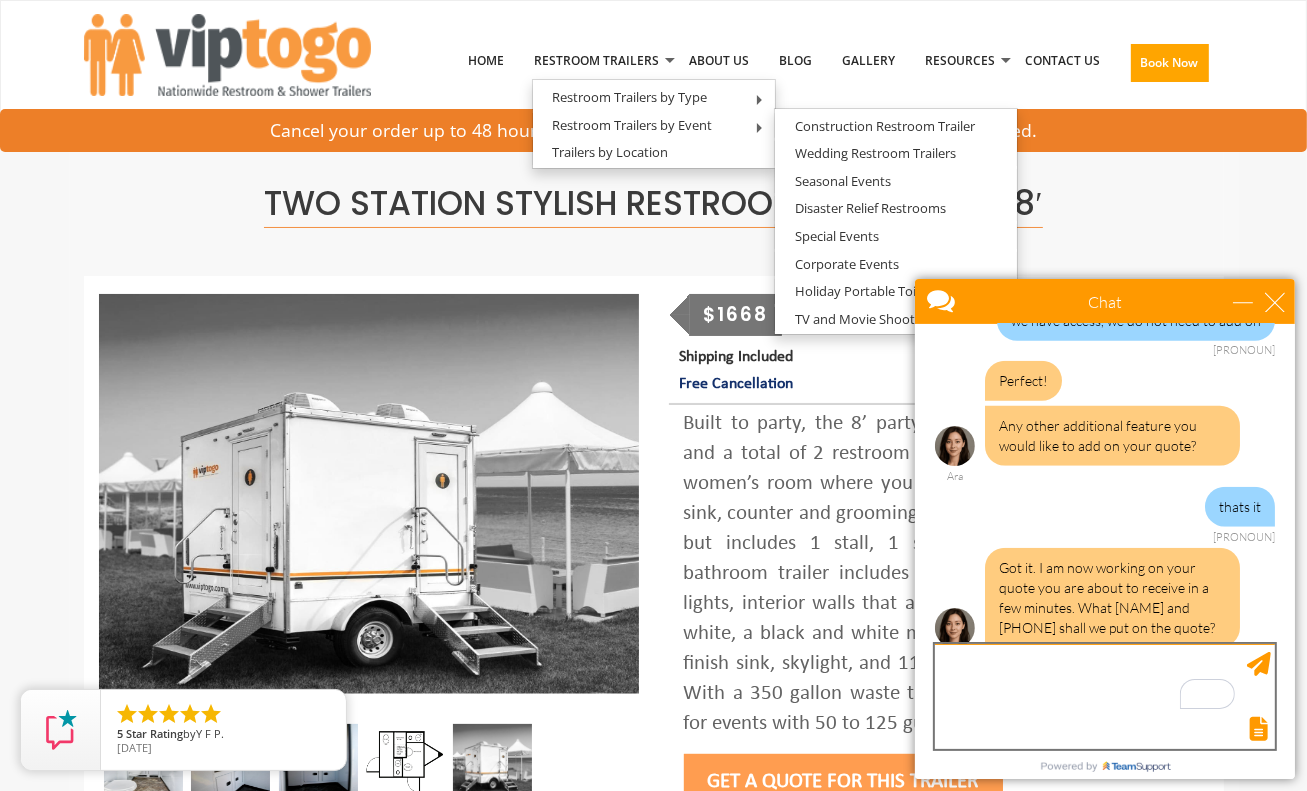 click at bounding box center [1104, 695] 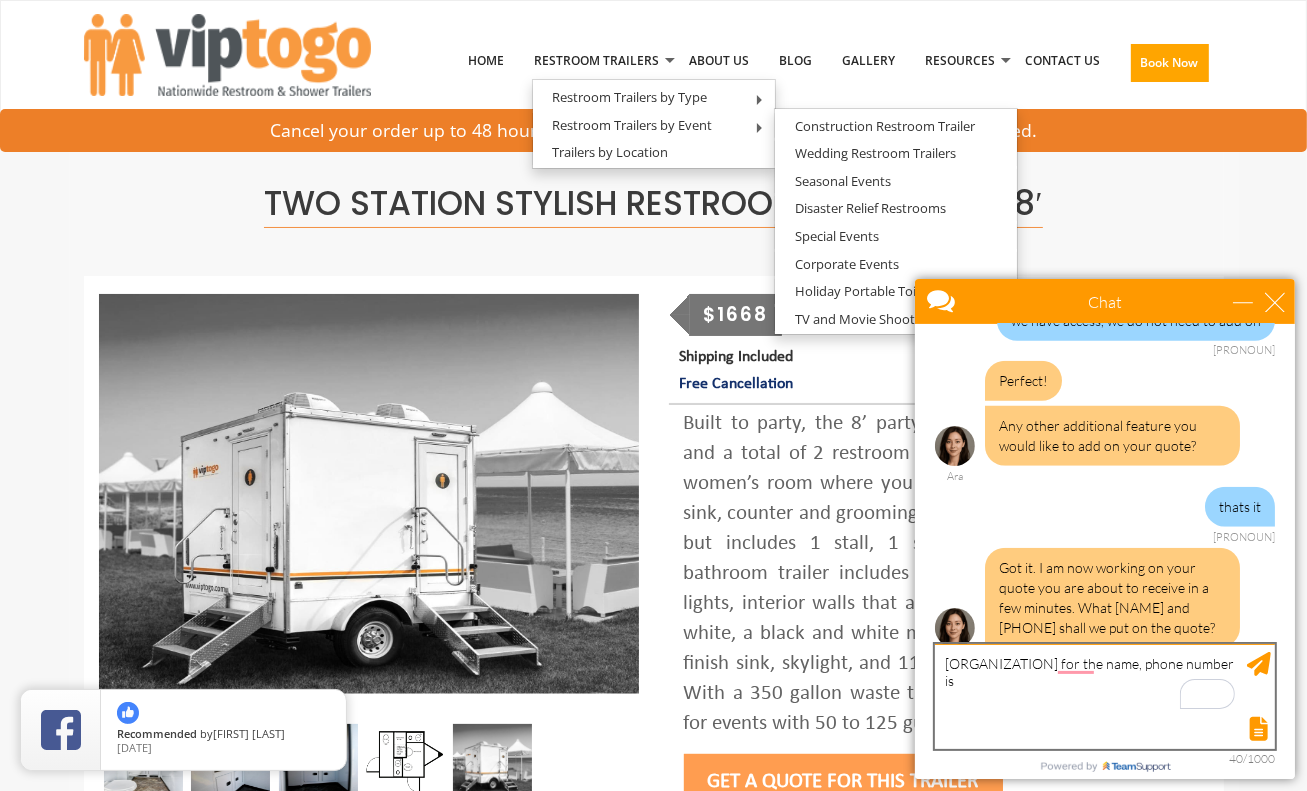 drag, startPoint x: 1230, startPoint y: 668, endPoint x: 908, endPoint y: 693, distance: 322.96902 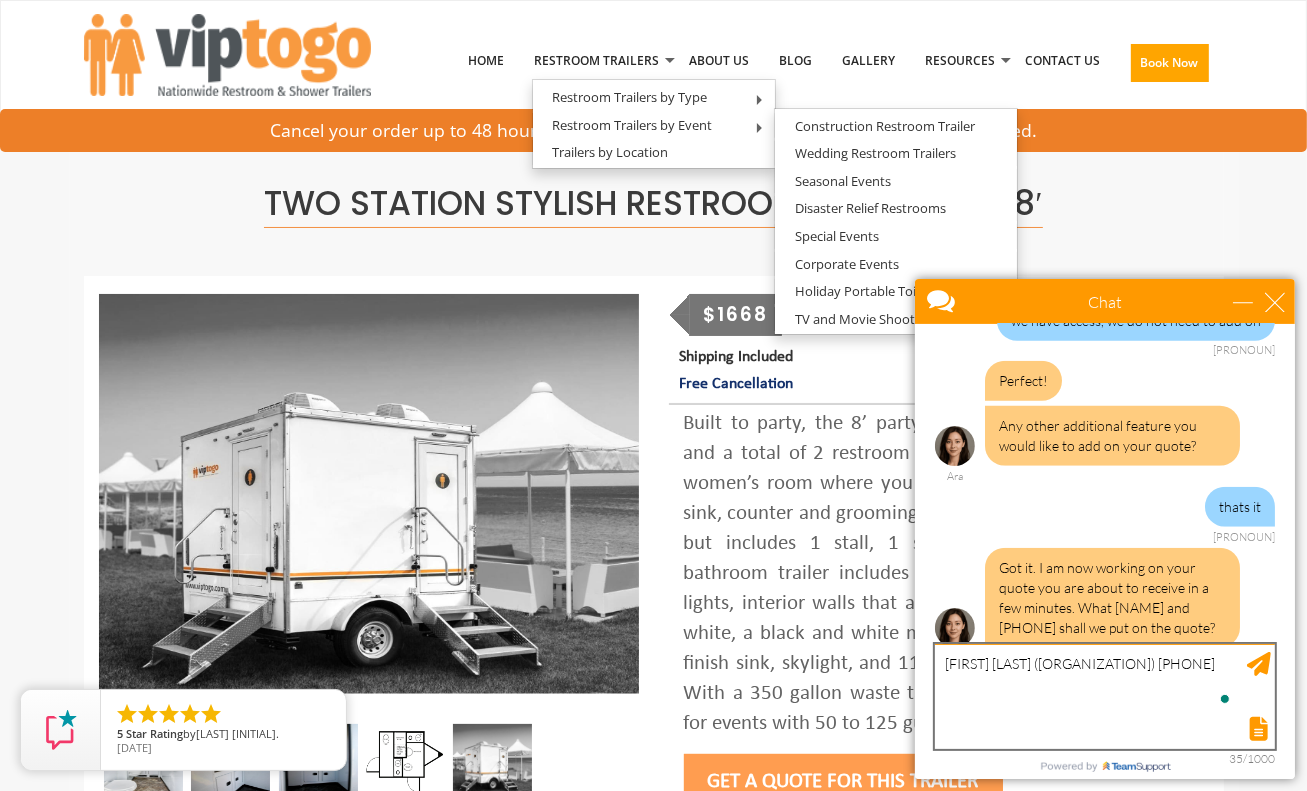 type on "Yosef Gillers (GrowTorah) 617-620-1195" 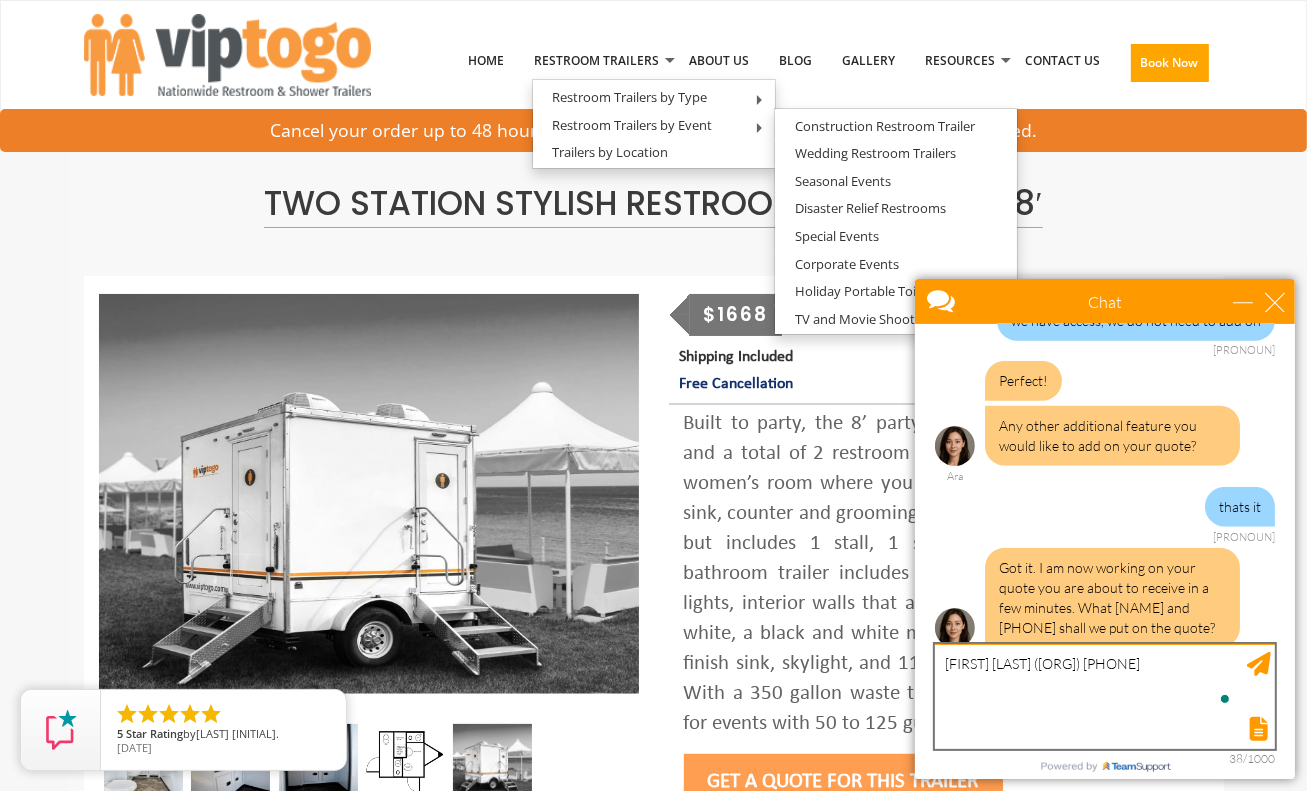 type 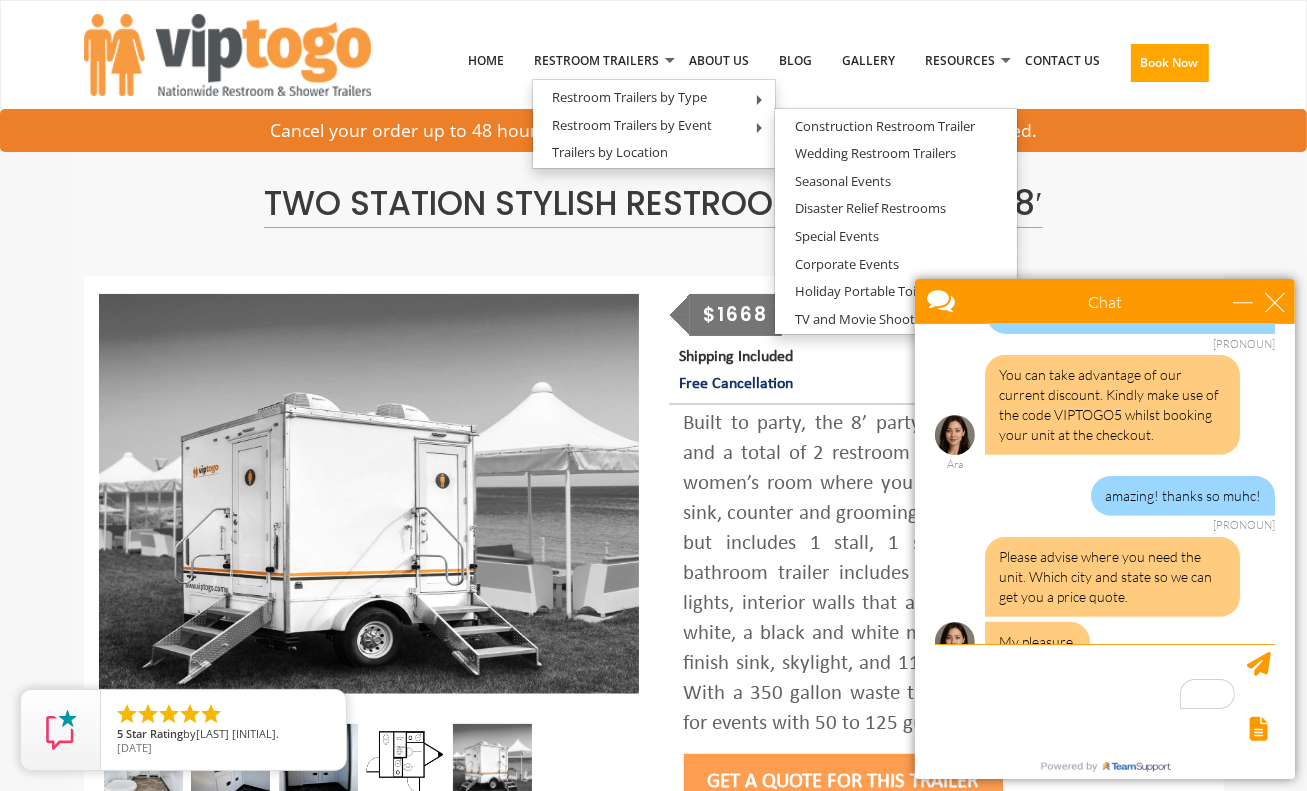 scroll, scrollTop: 705, scrollLeft: 0, axis: vertical 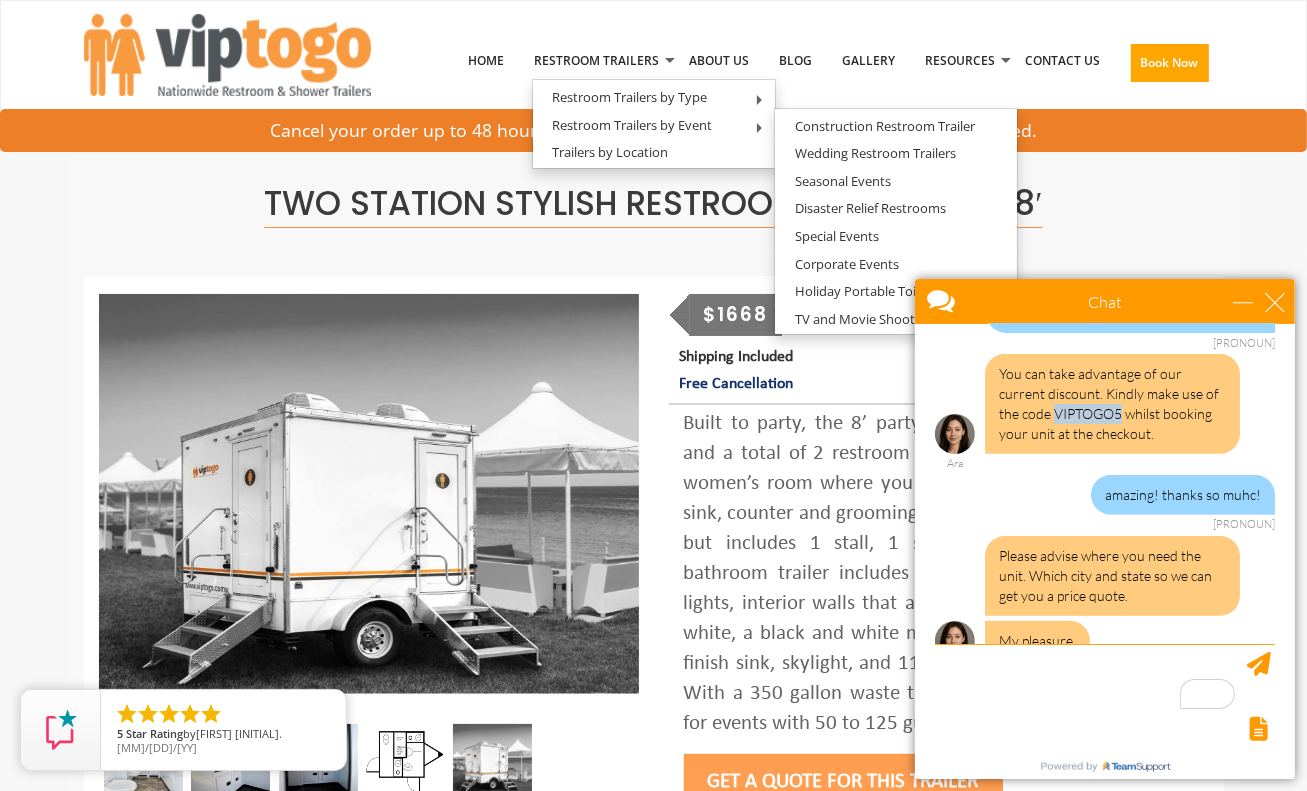 drag, startPoint x: 1055, startPoint y: 411, endPoint x: 1119, endPoint y: 409, distance: 64.03124 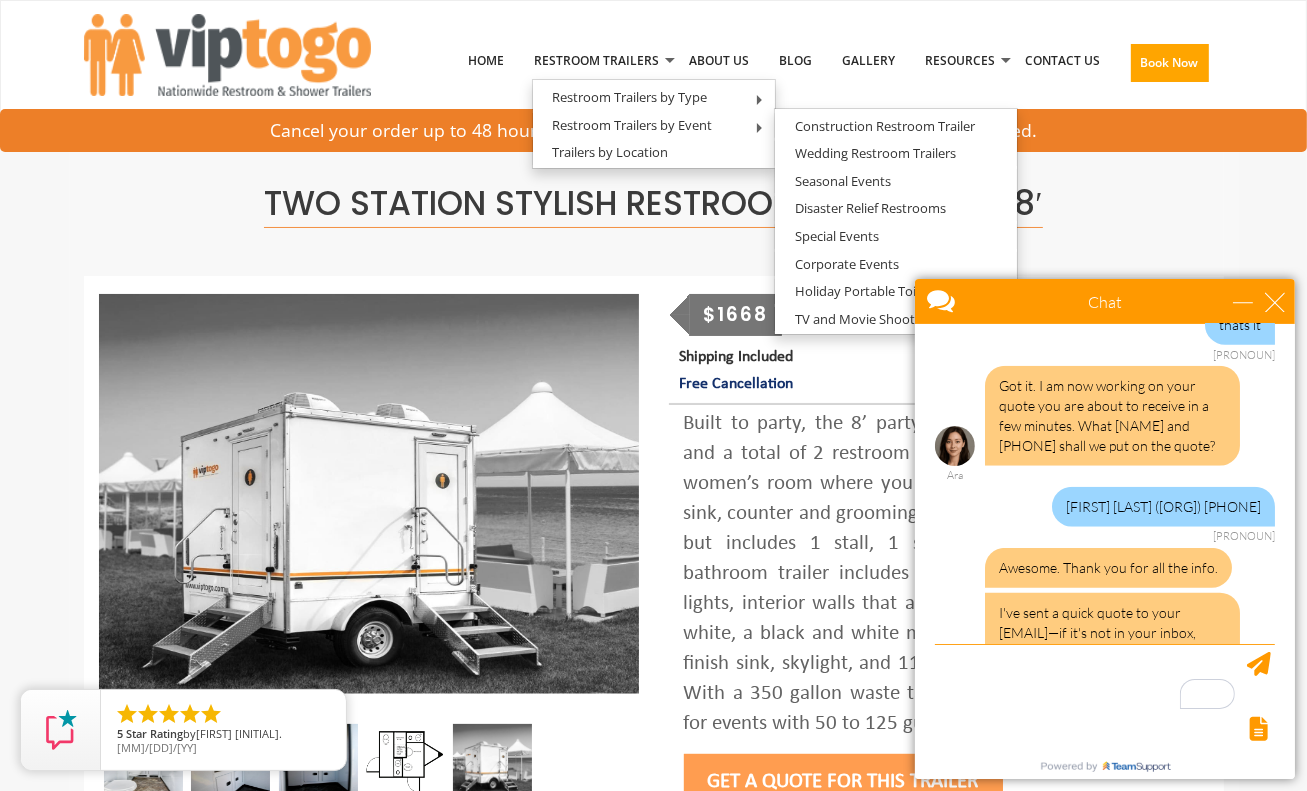 scroll, scrollTop: 1790, scrollLeft: 0, axis: vertical 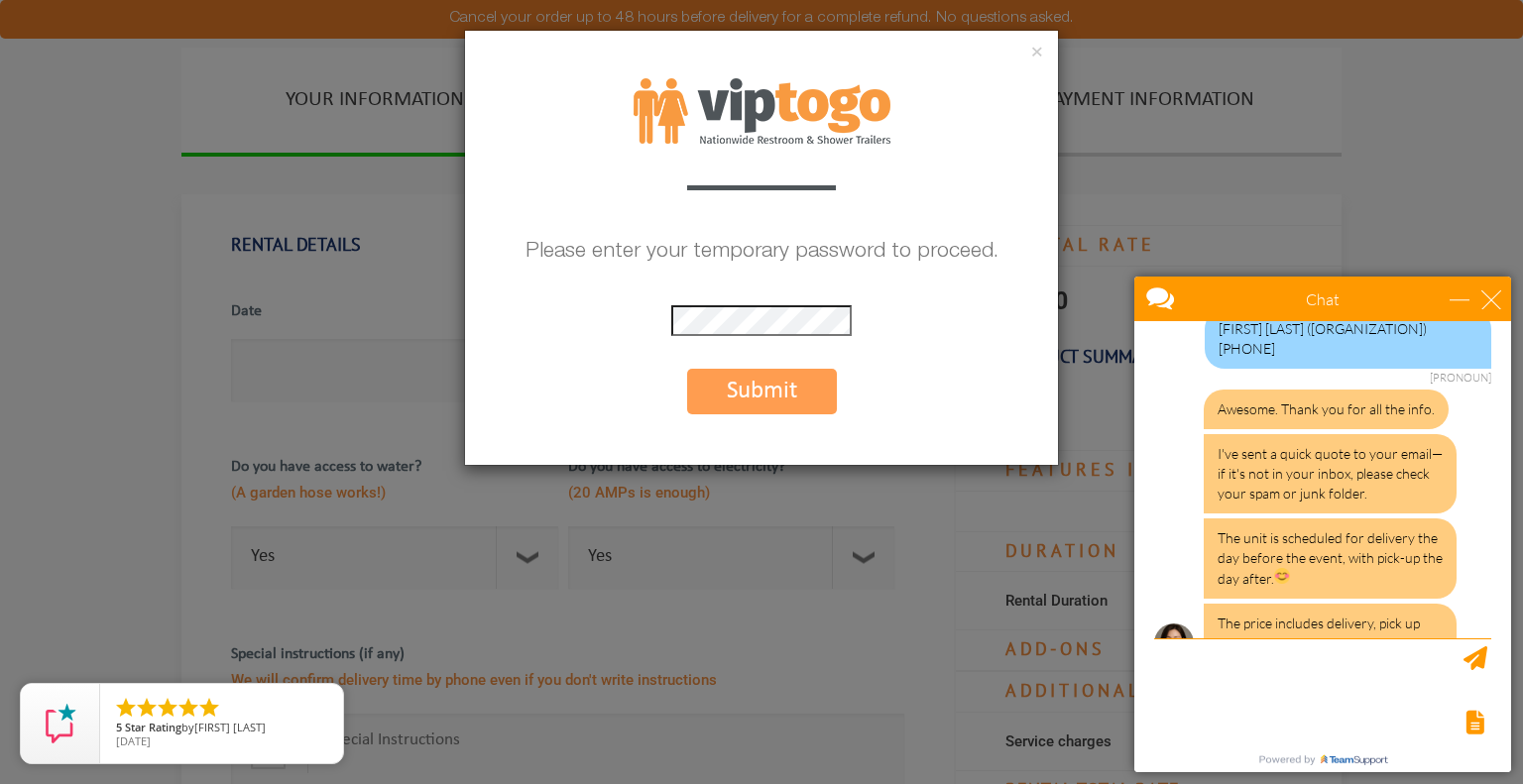 click on "Submit" at bounding box center (762, 392) 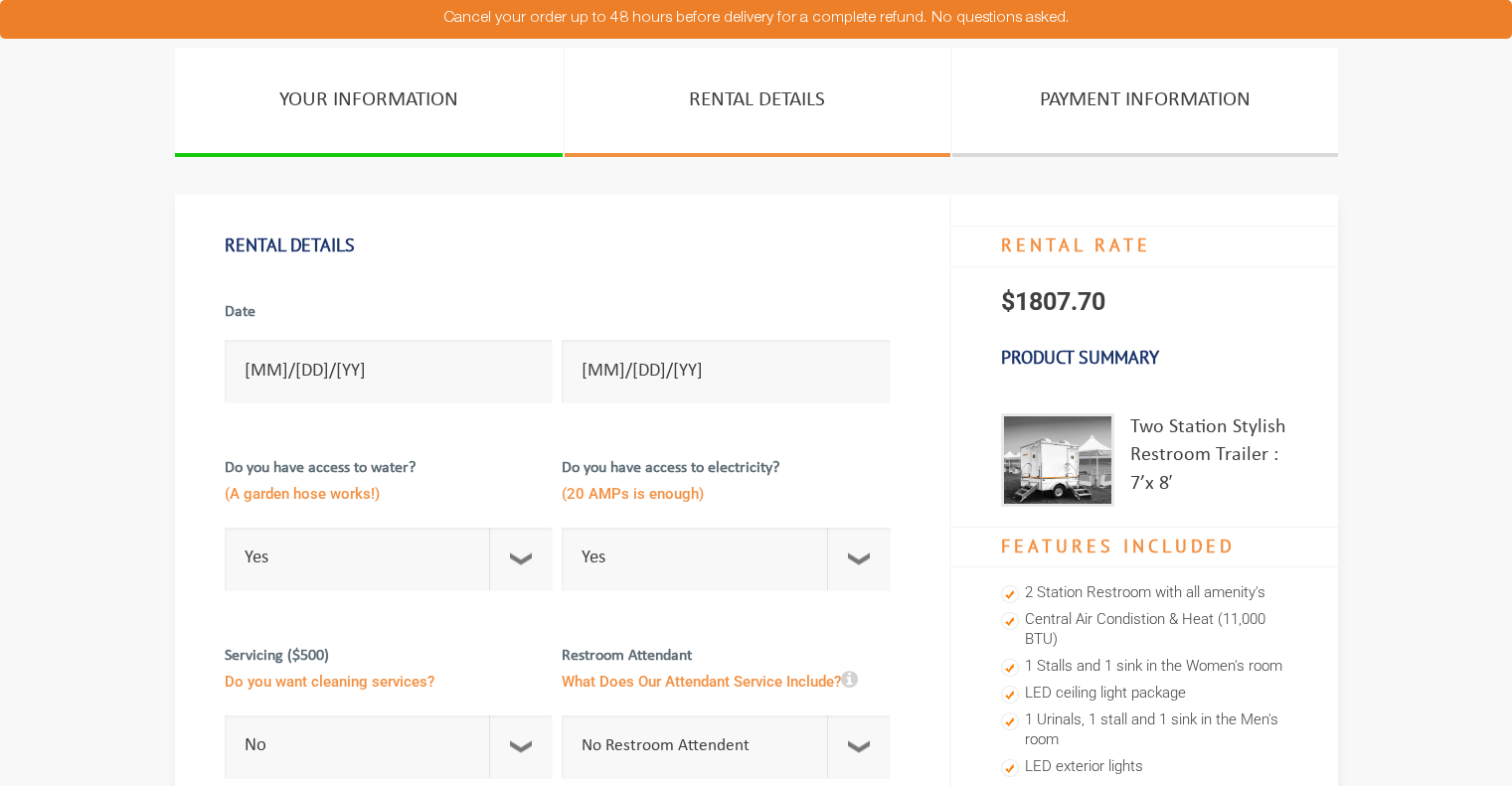 scroll, scrollTop: 0, scrollLeft: 0, axis: both 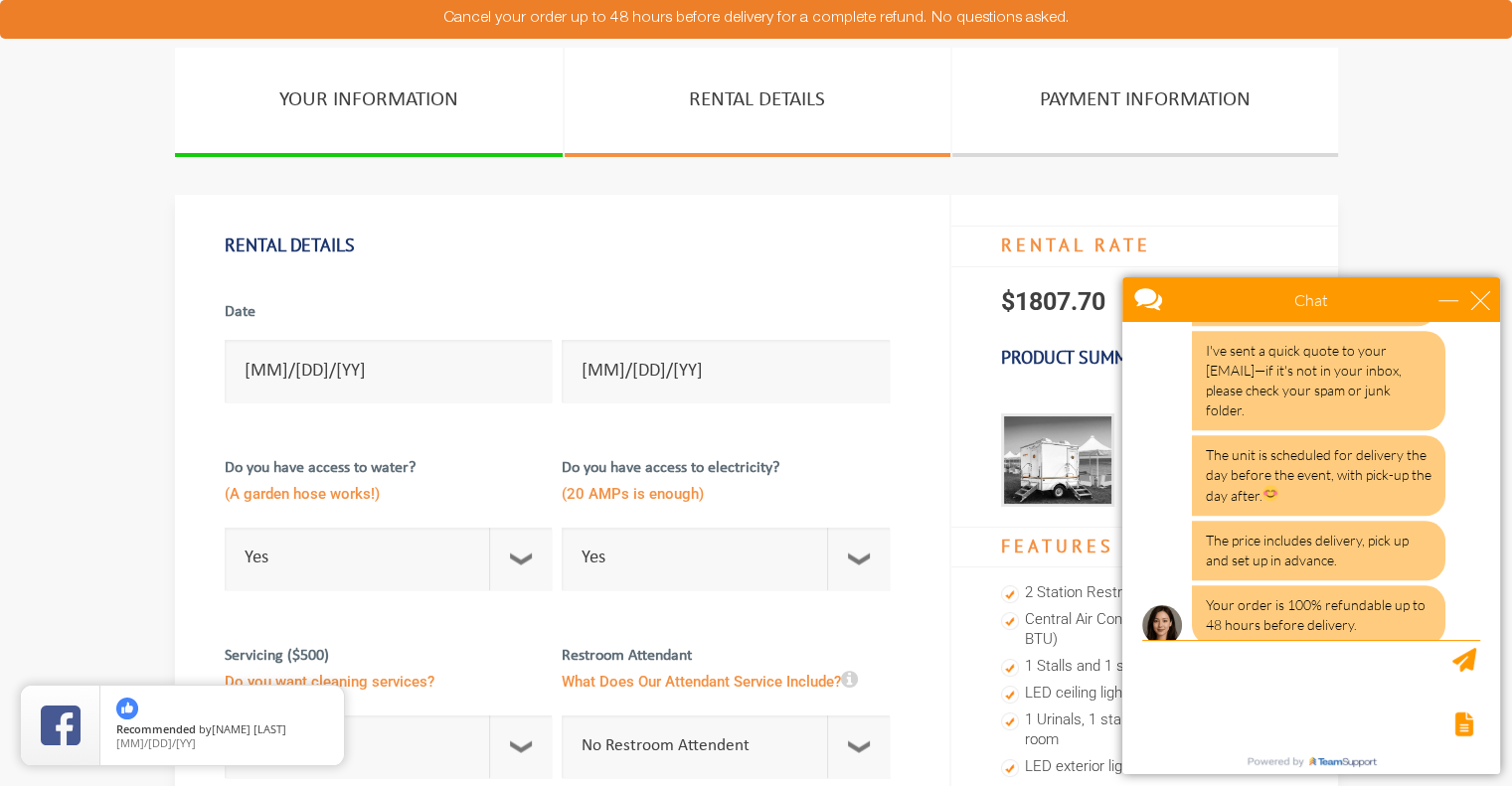 click on "Chat" at bounding box center [1311, 299] 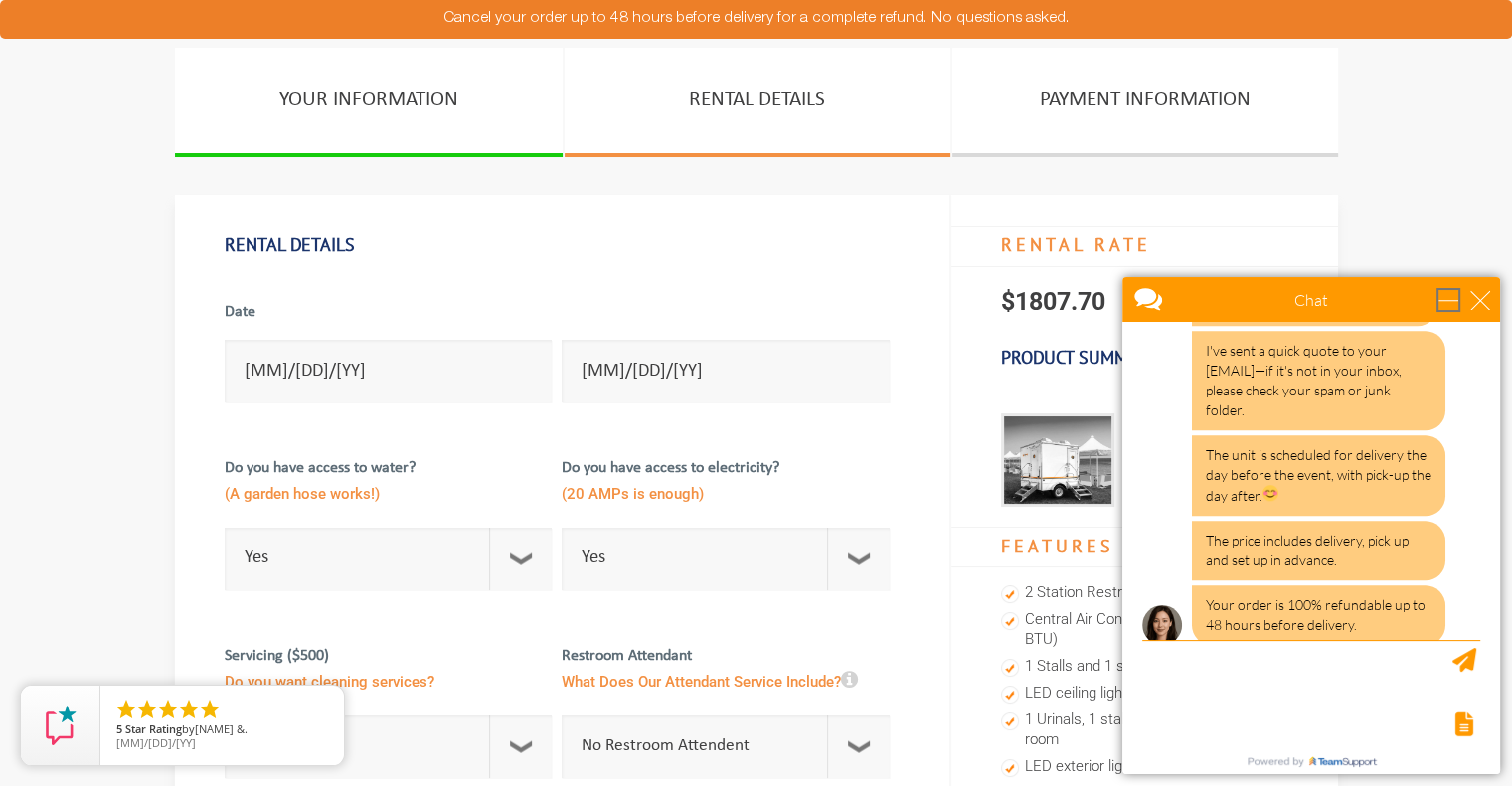 click at bounding box center [1448, 300] 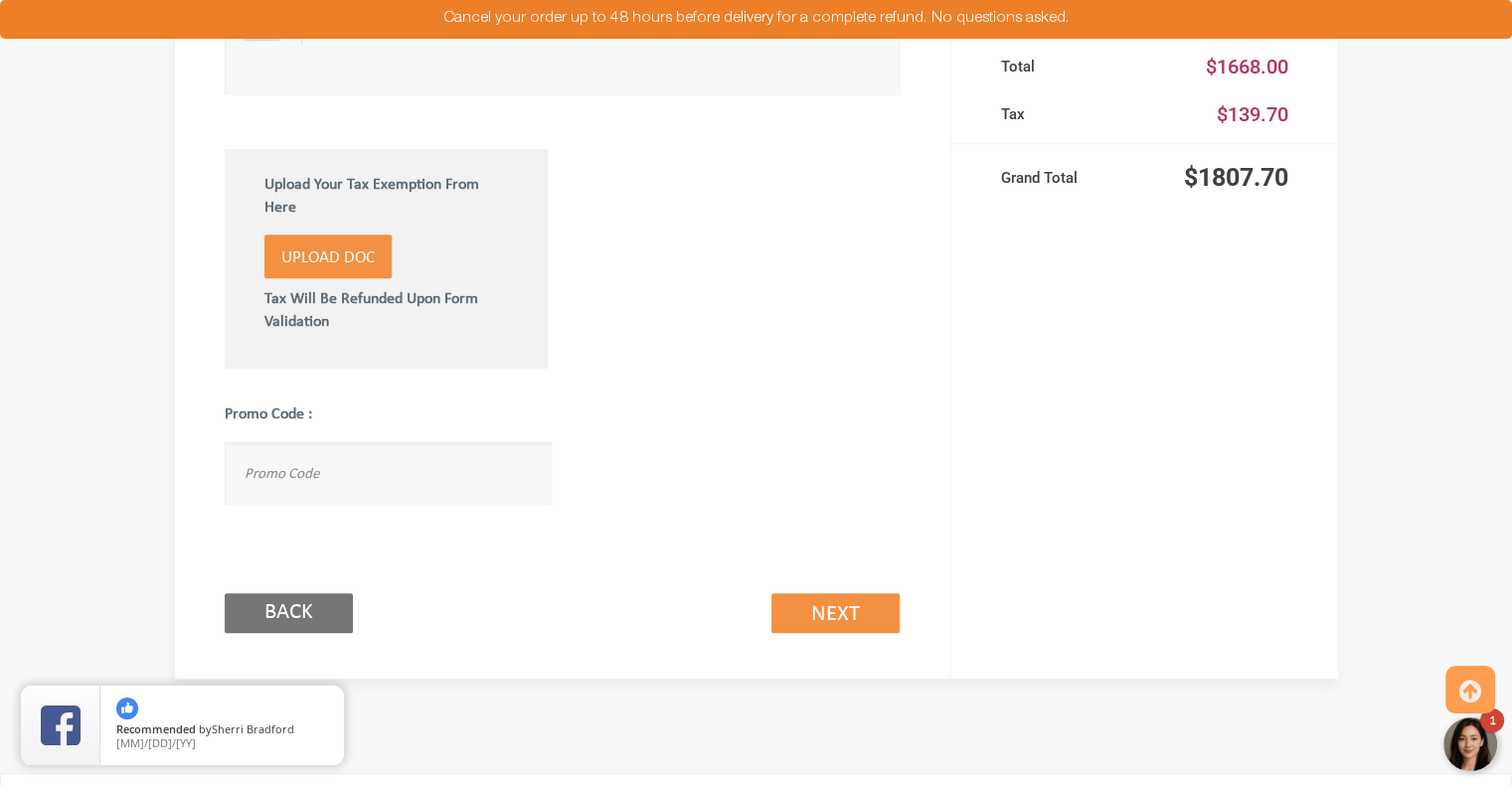 scroll, scrollTop: 1108, scrollLeft: 0, axis: vertical 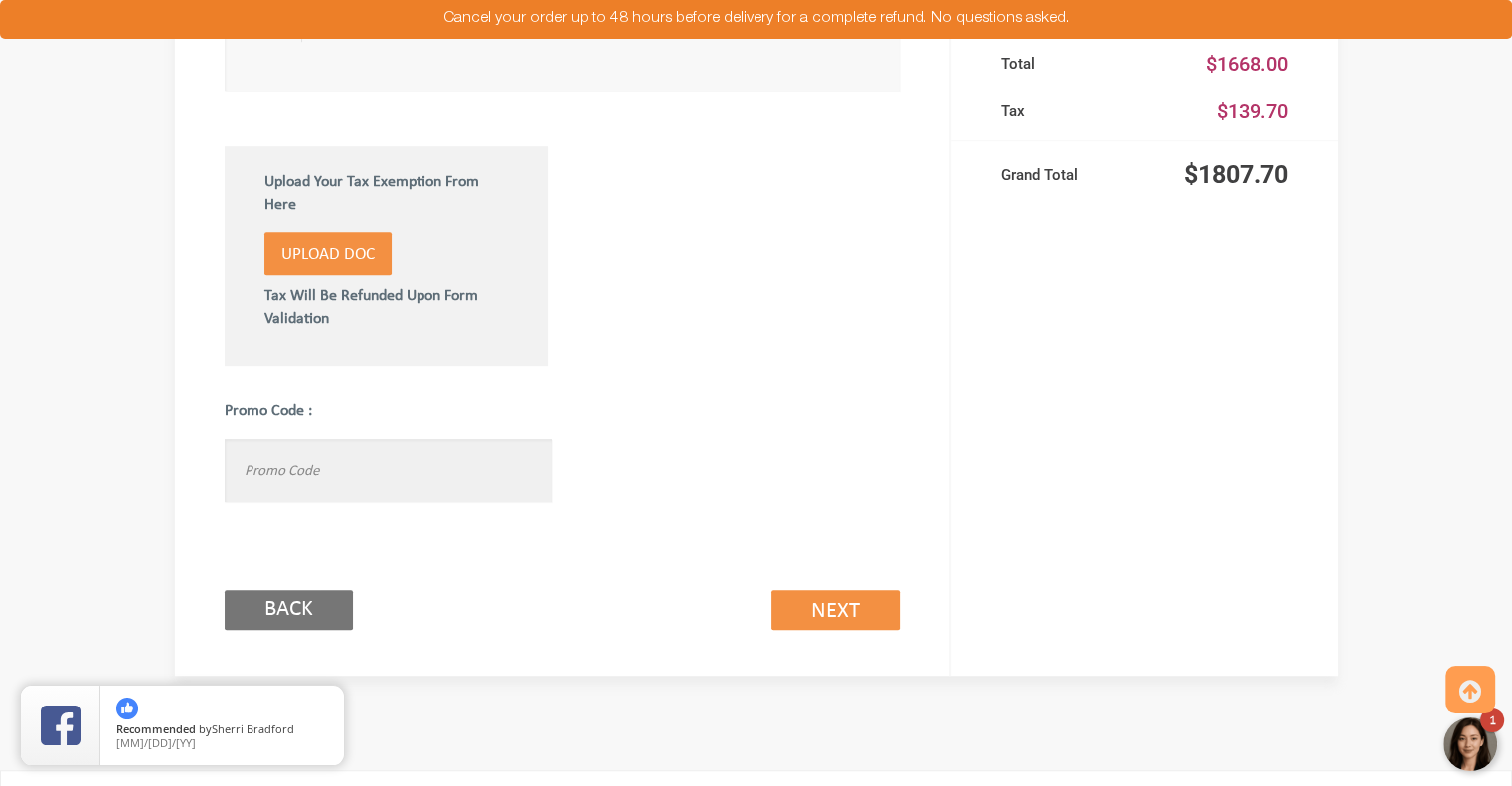 click at bounding box center [389, 470] 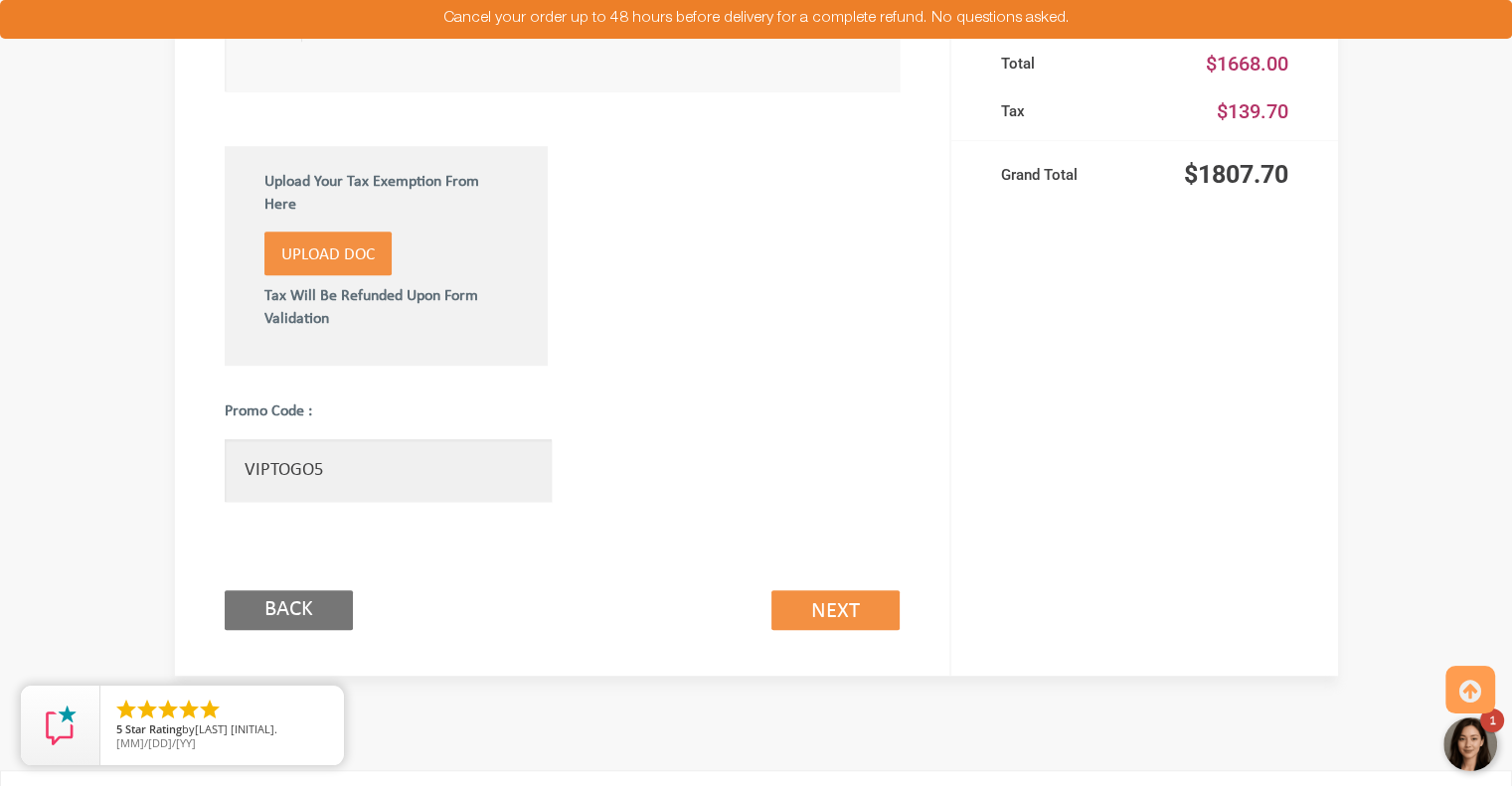 type on "[BRAND]5" 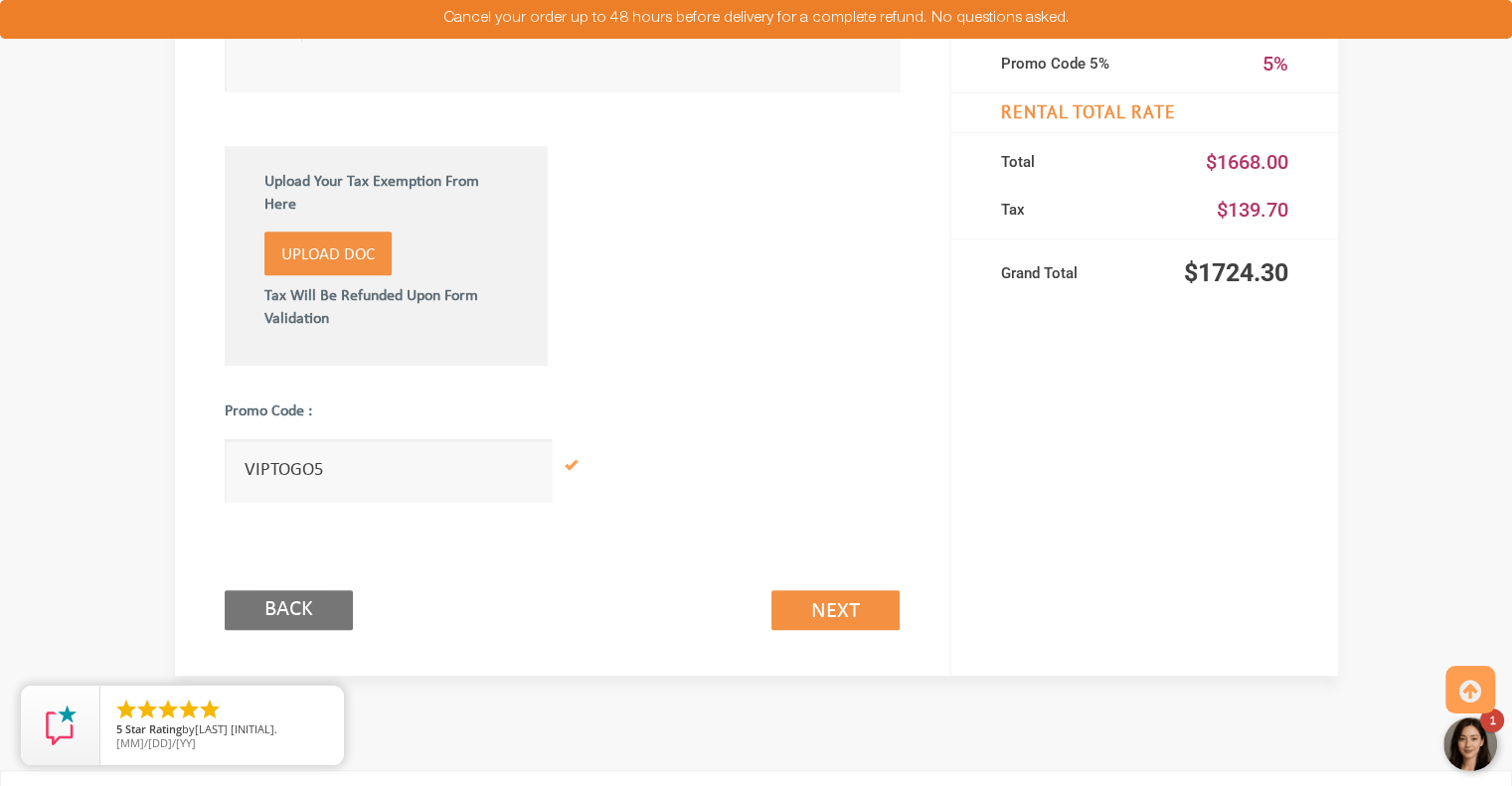 click at bounding box center [731, 431] 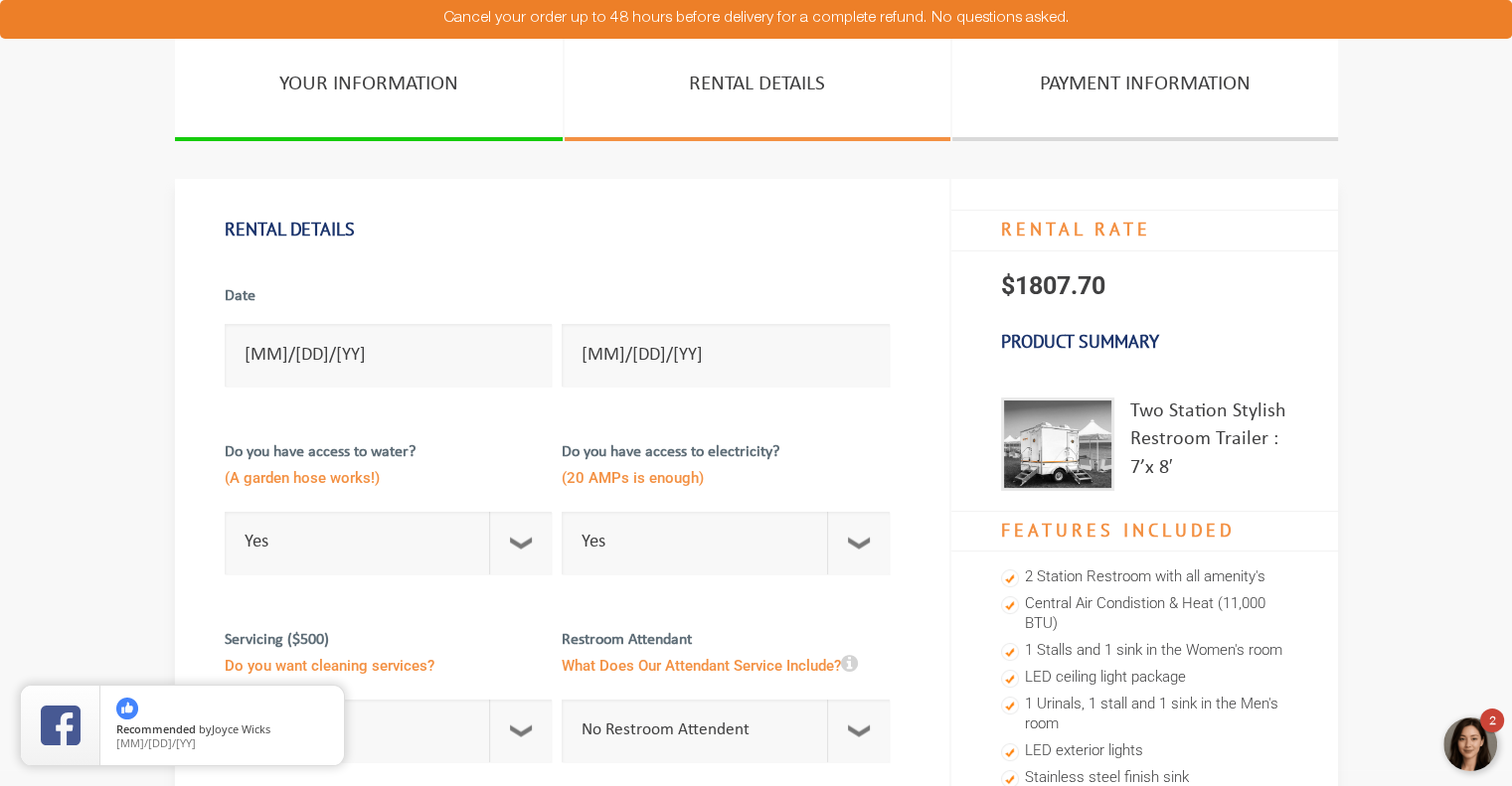 scroll, scrollTop: 0, scrollLeft: 0, axis: both 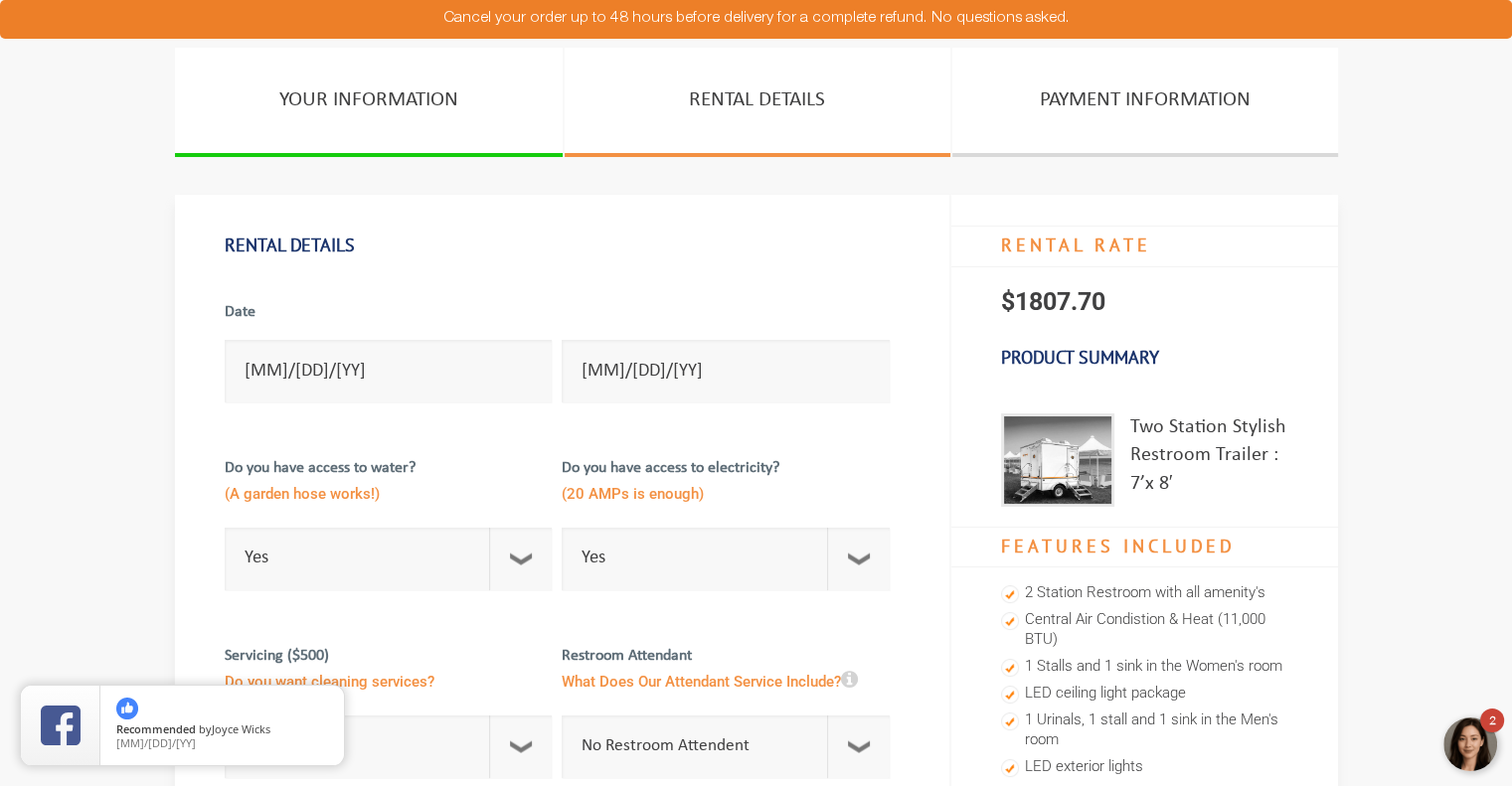 click at bounding box center [1471, 745] 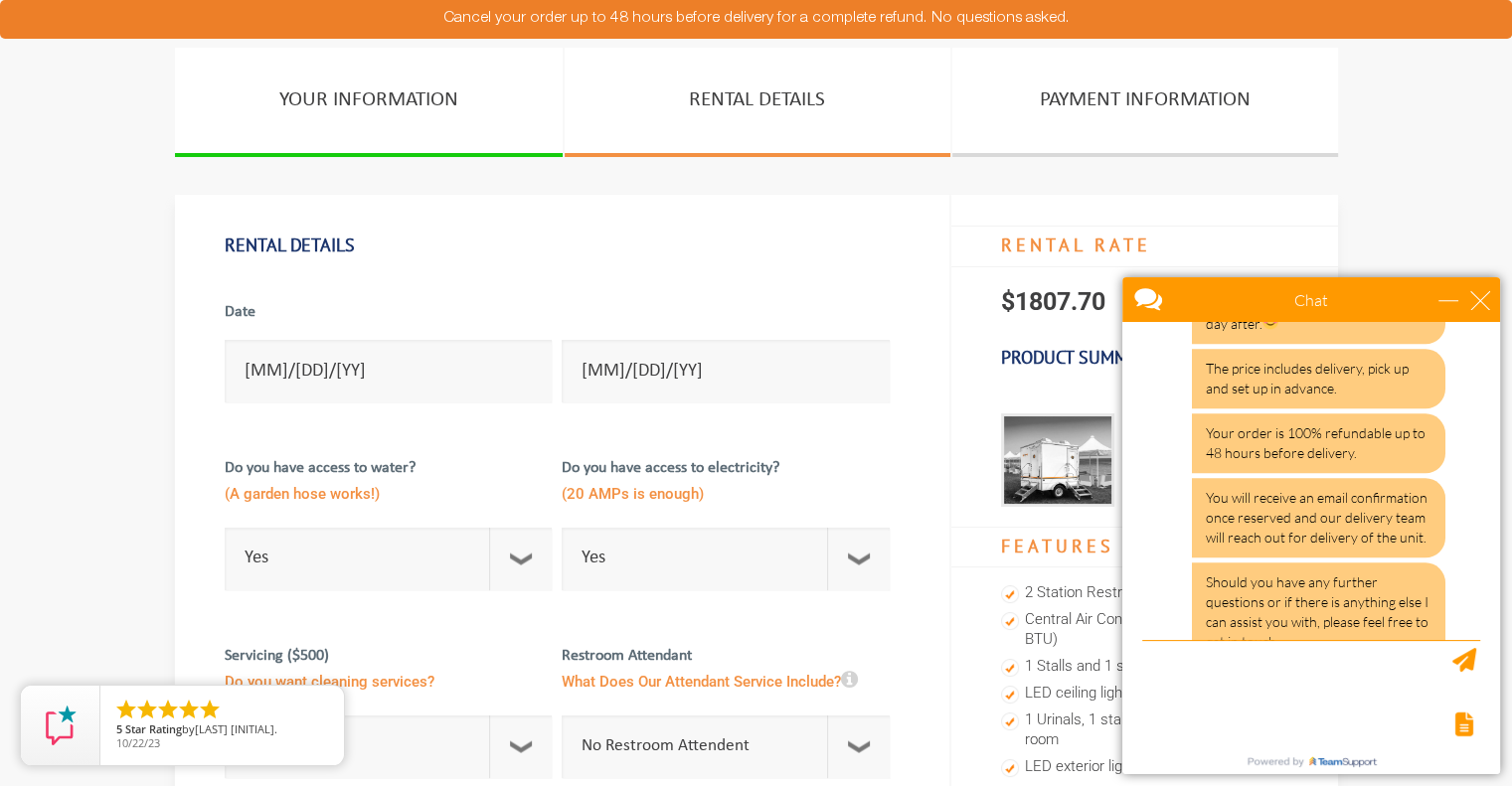 scroll, scrollTop: 2262, scrollLeft: 0, axis: vertical 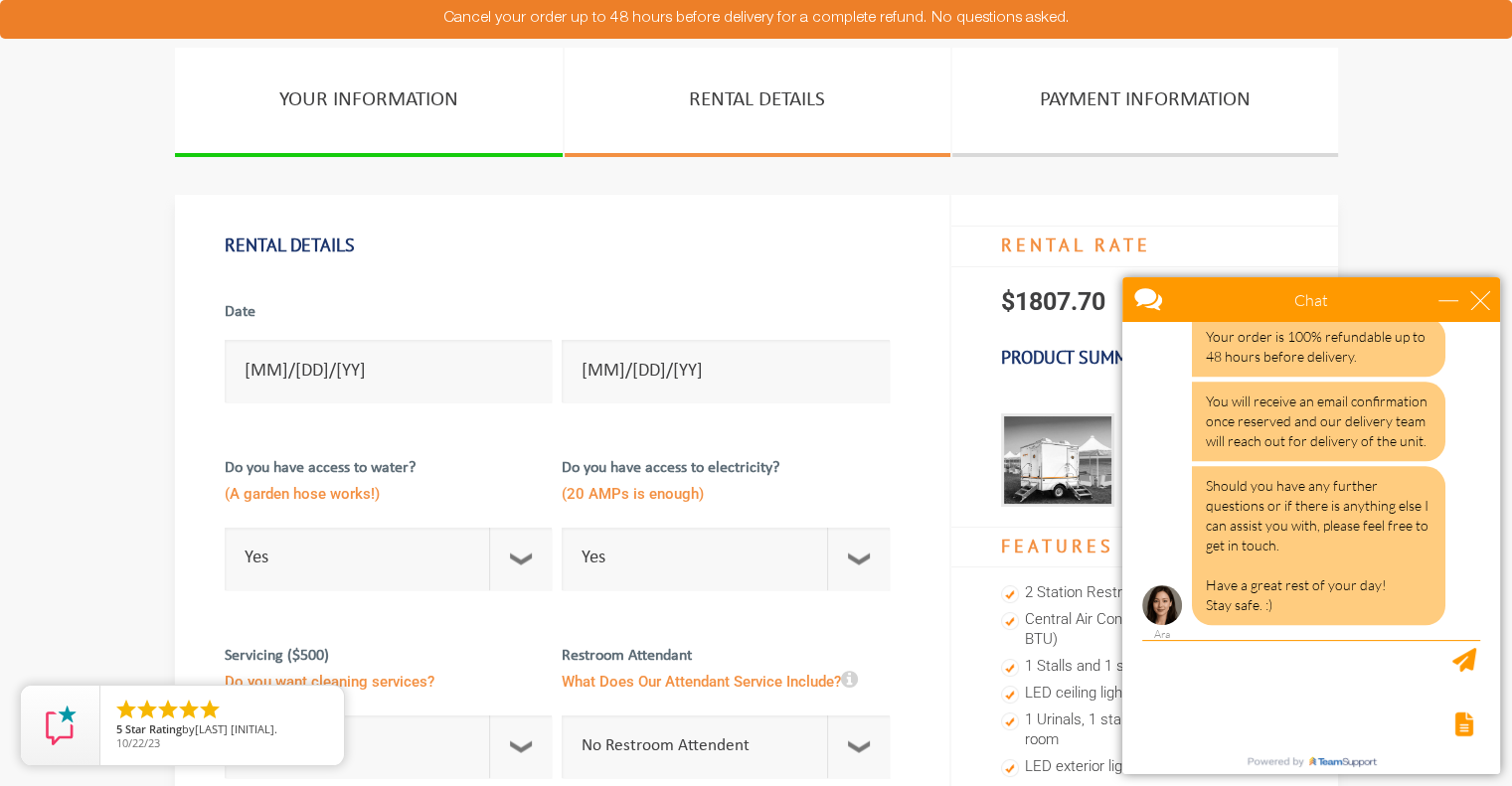click on "Rental Details" at bounding box center (562, 245) 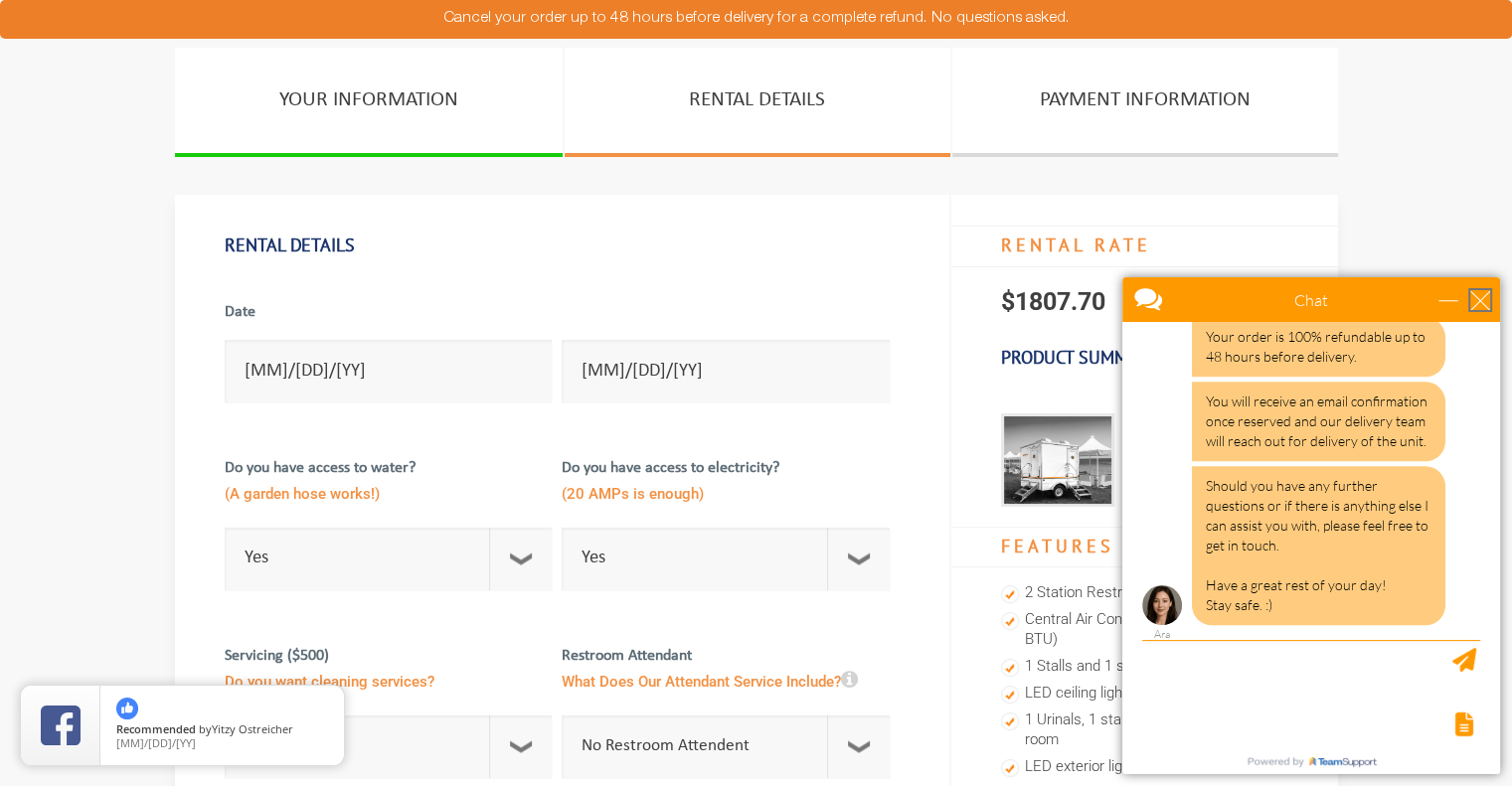 click at bounding box center [1480, 300] 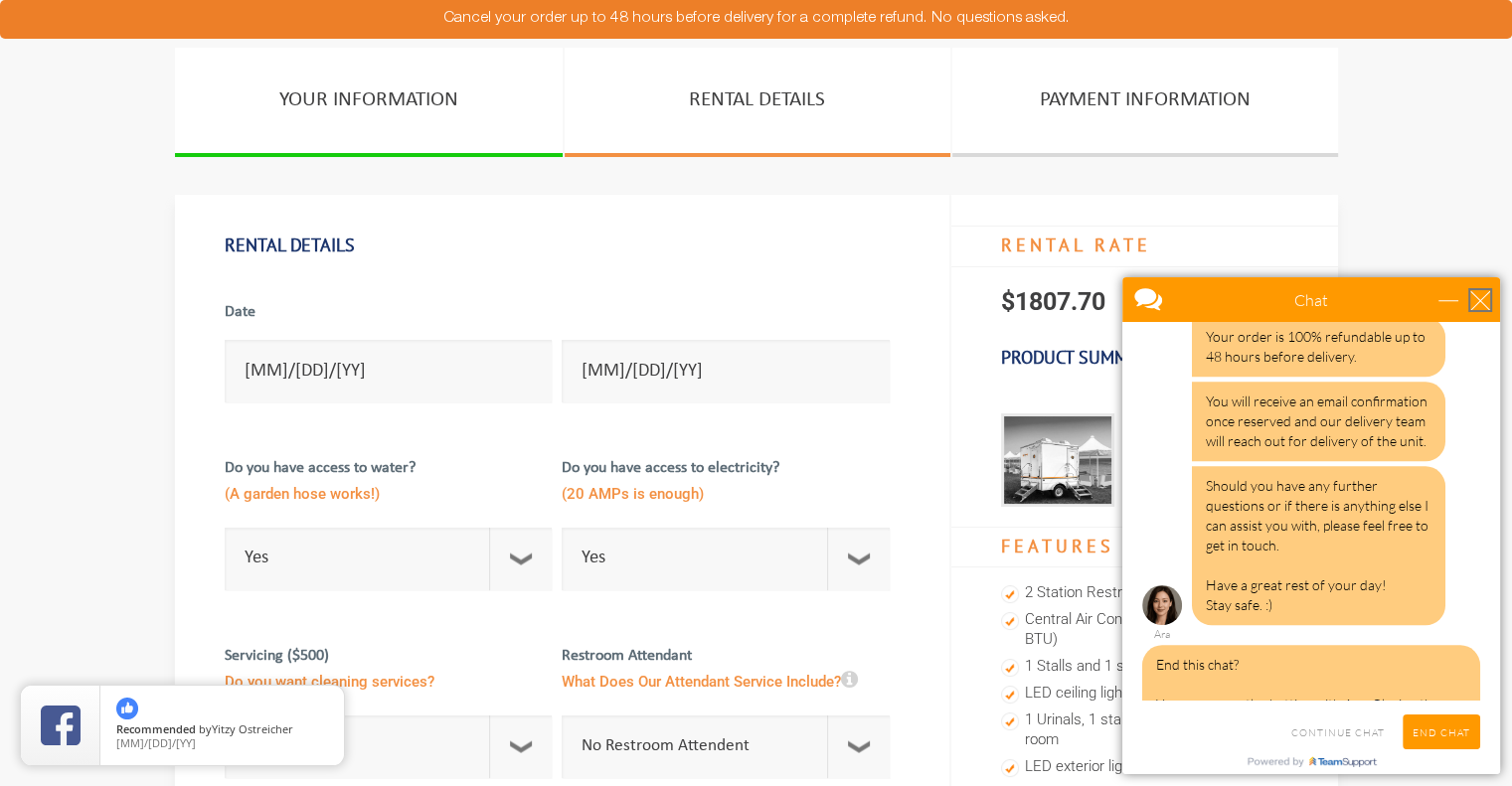 scroll, scrollTop: 2341, scrollLeft: 0, axis: vertical 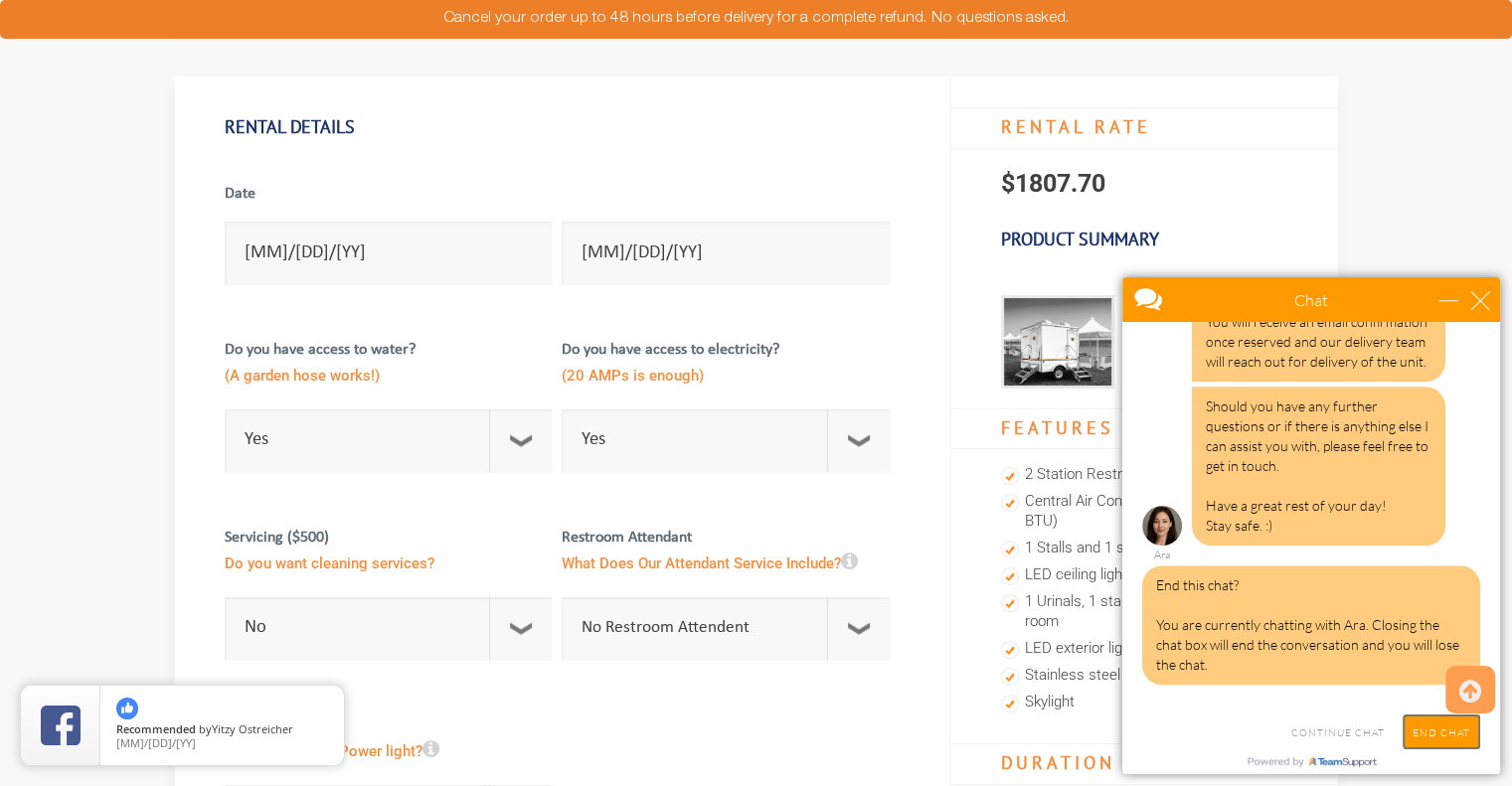 click on "End Chat" at bounding box center (1441, 731) 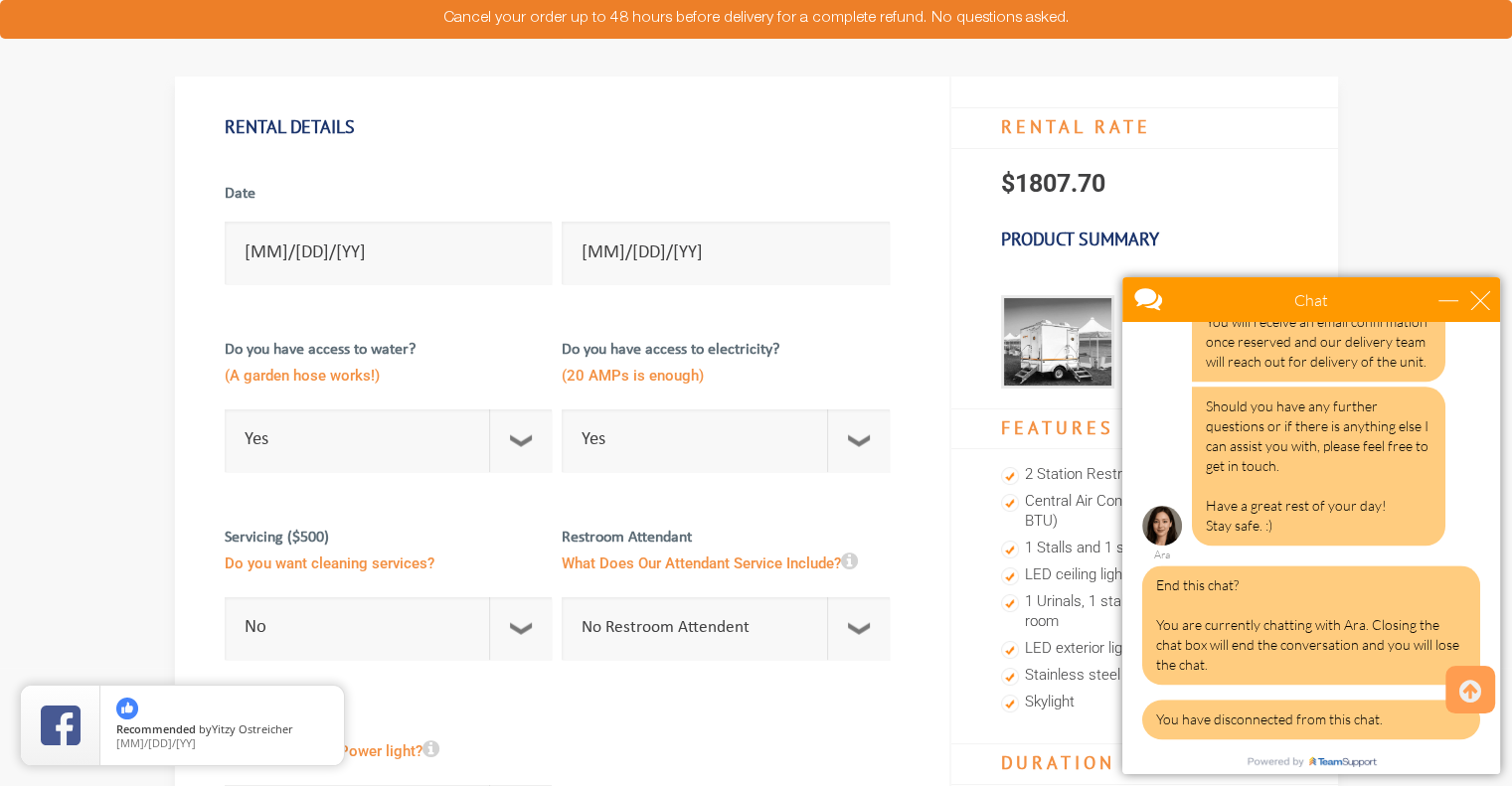 scroll, scrollTop: 2549, scrollLeft: 0, axis: vertical 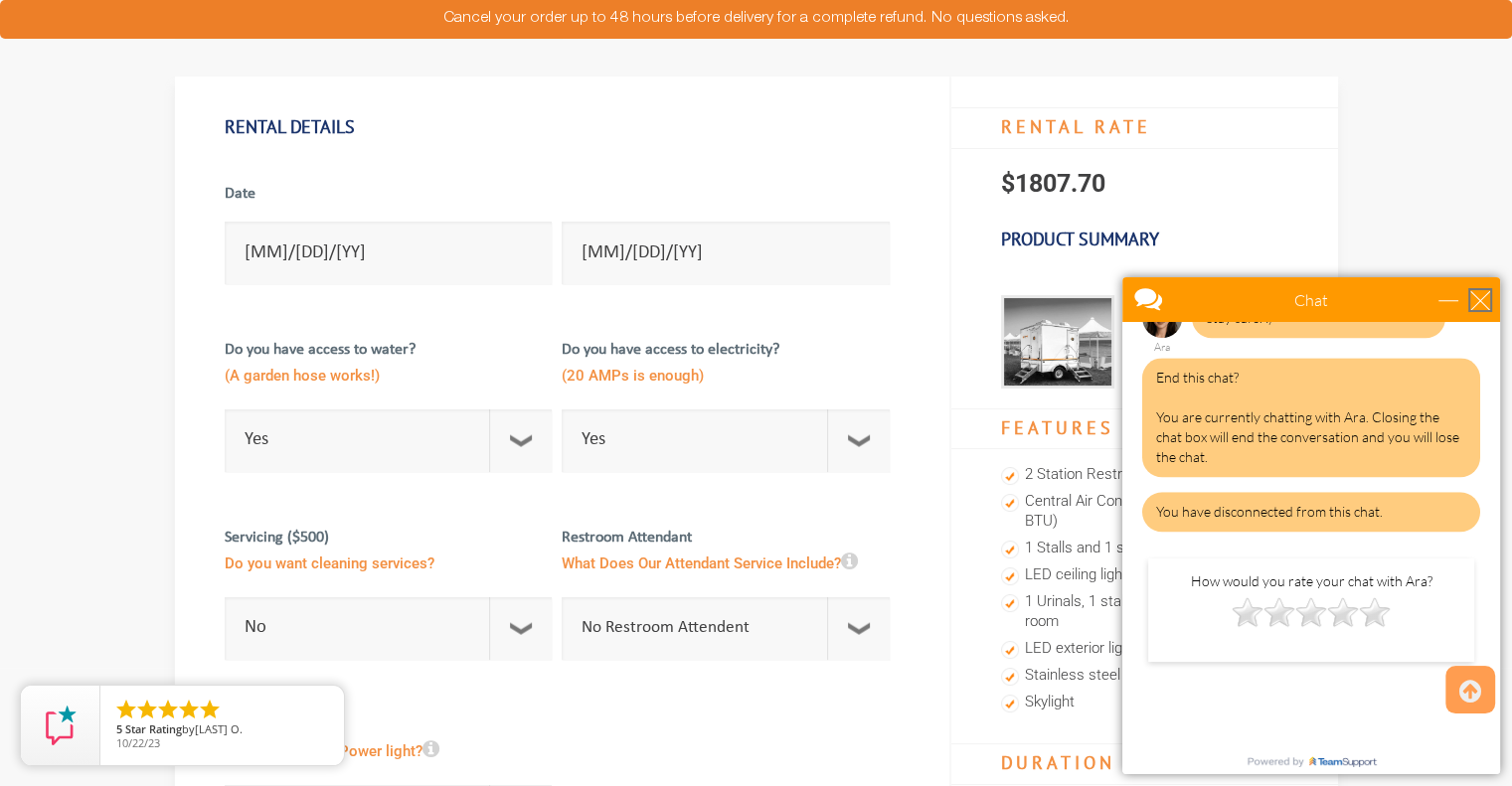 click at bounding box center (1480, 300) 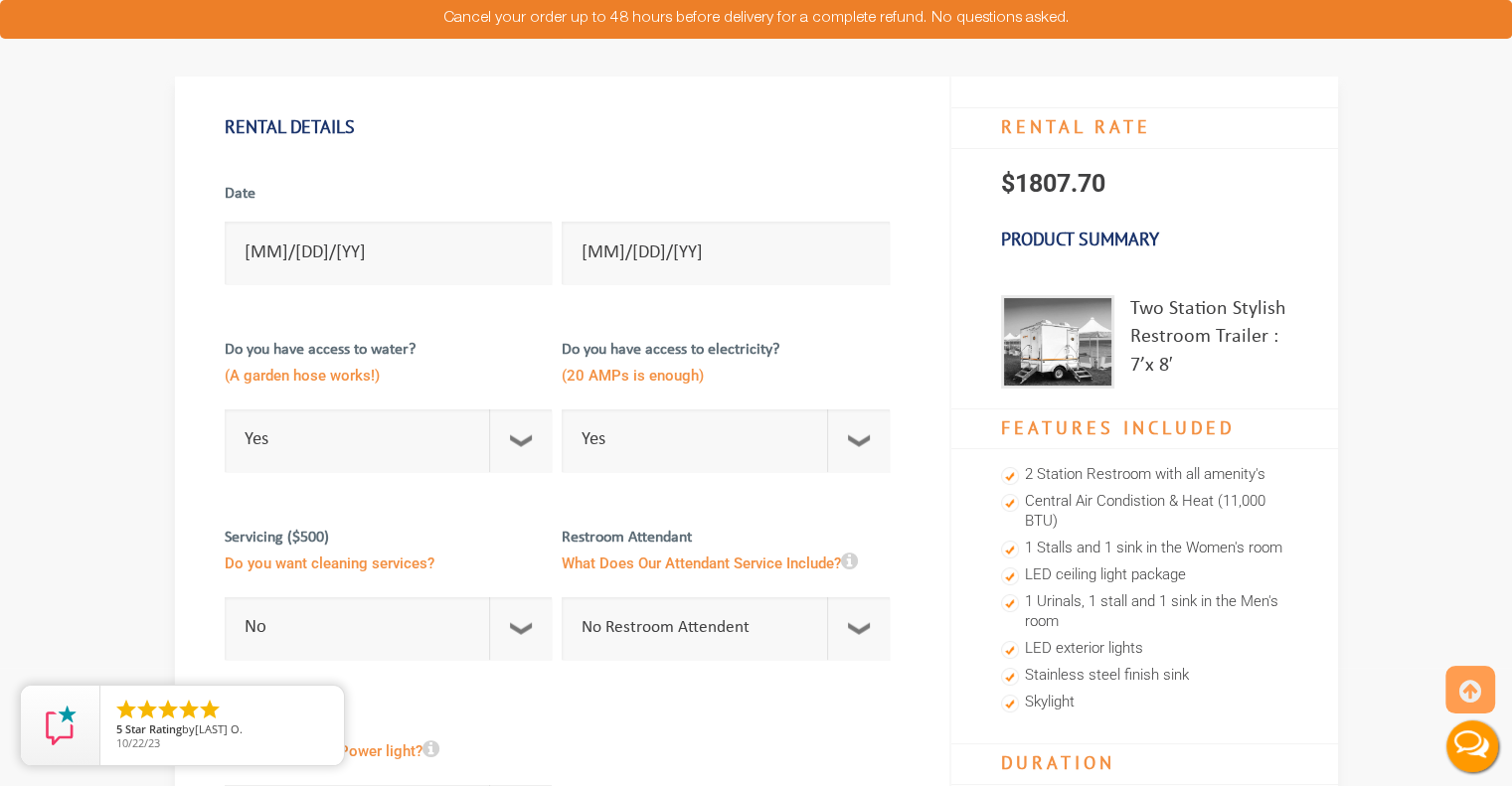 scroll, scrollTop: 0, scrollLeft: 0, axis: both 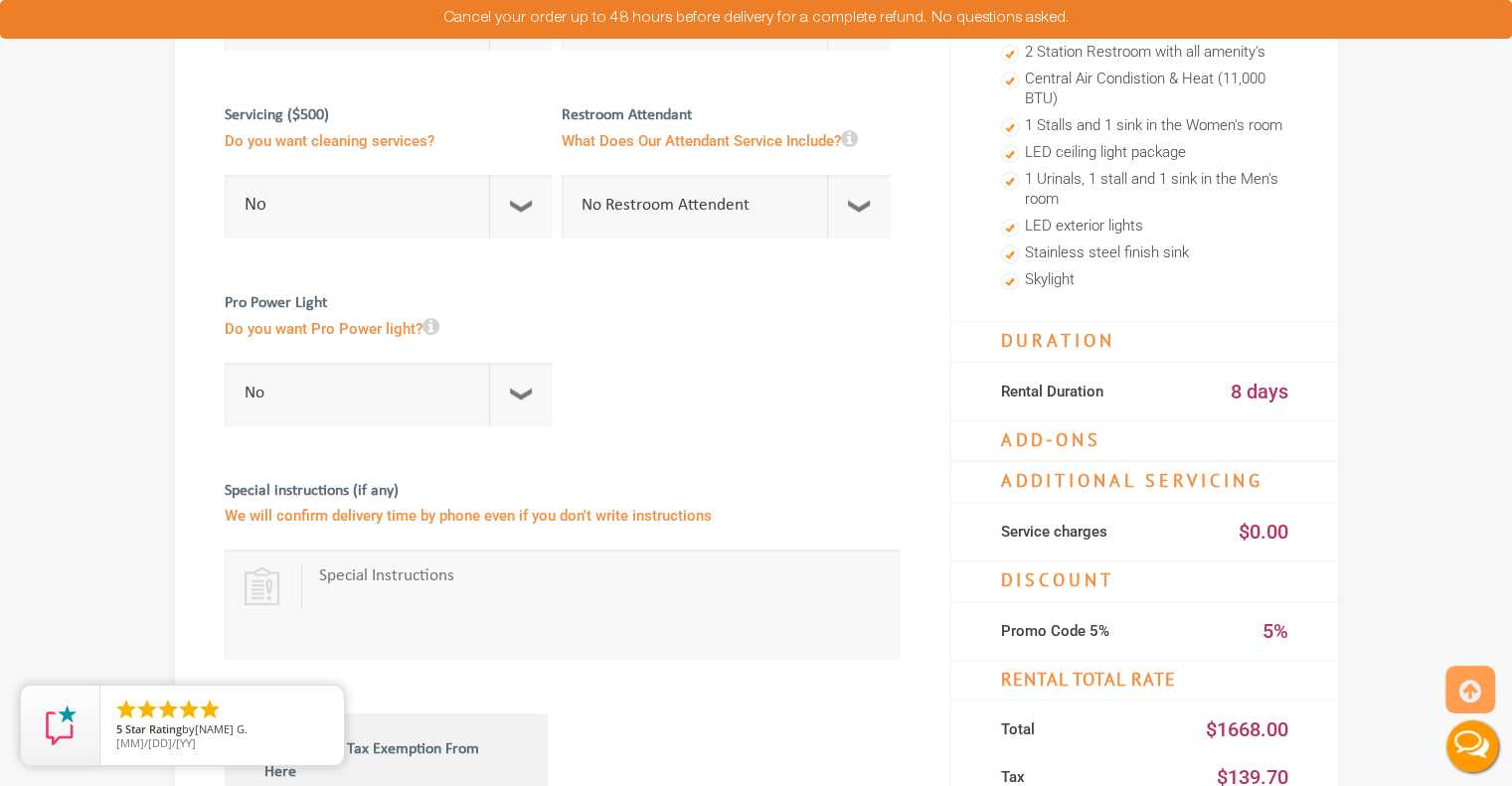 click at bounding box center (430, 327) 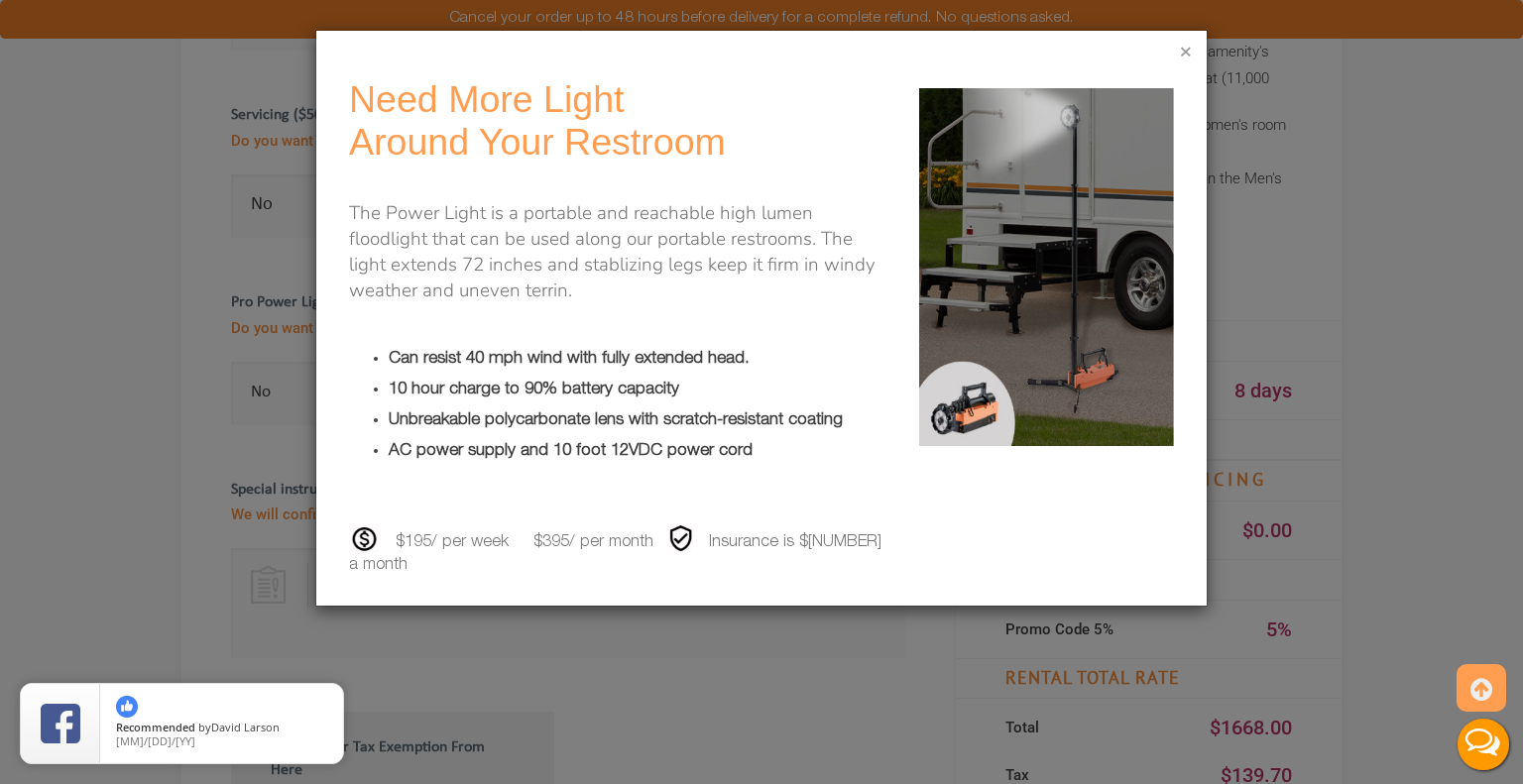 click on "×" at bounding box center (1186, 54) 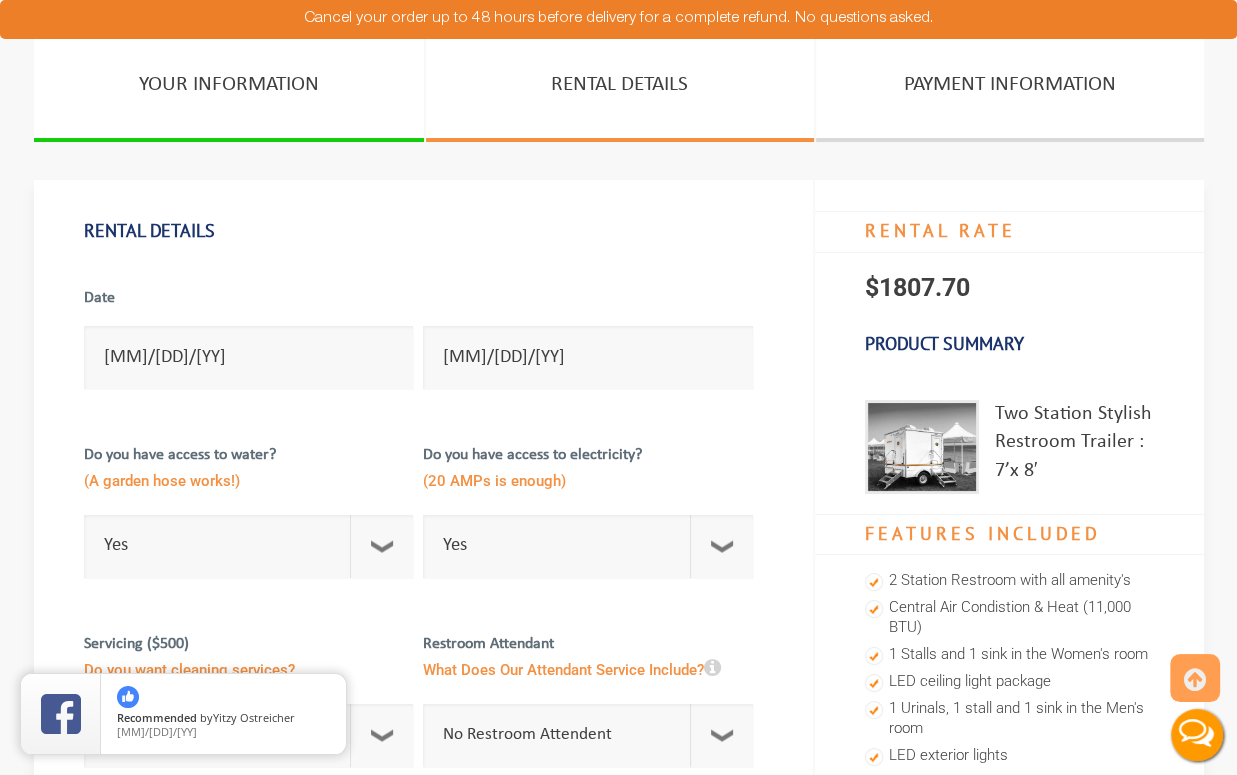 scroll, scrollTop: 0, scrollLeft: 0, axis: both 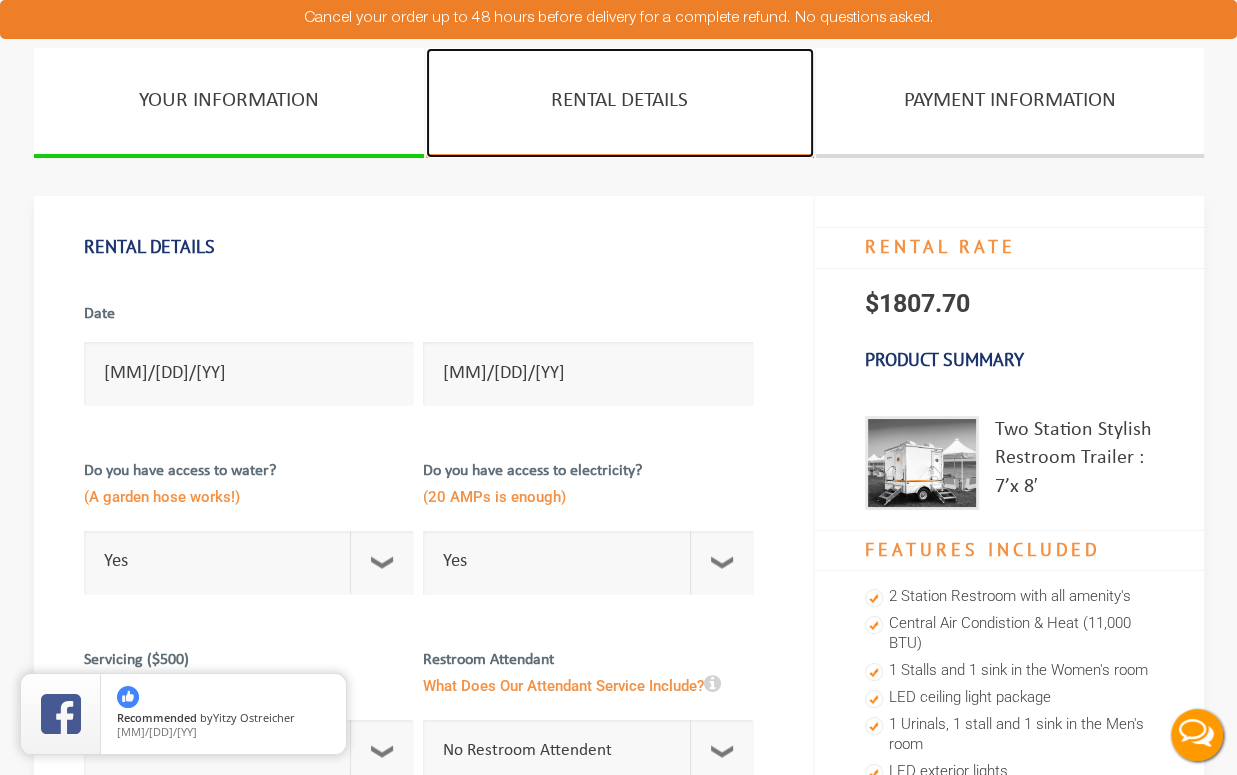 click on "RENTAL DETAILS" at bounding box center (620, 103) 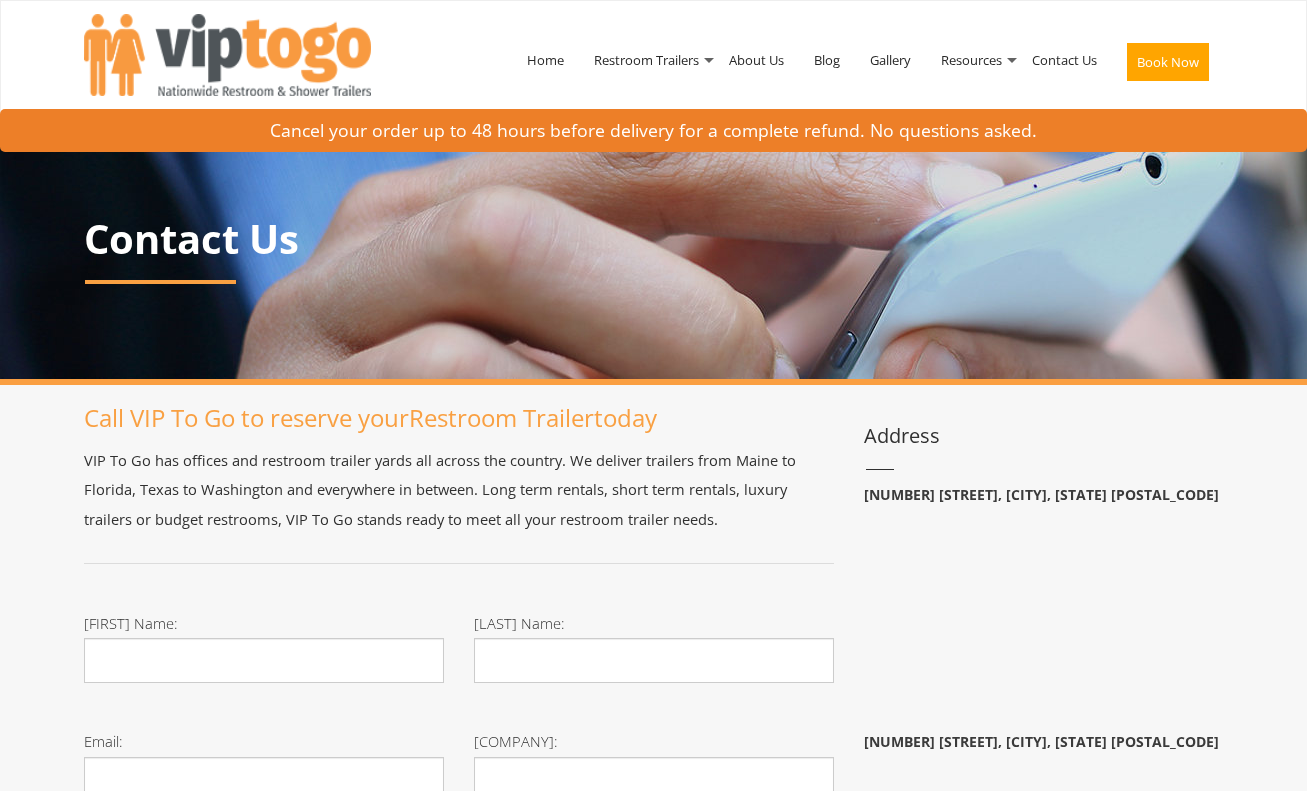scroll, scrollTop: 0, scrollLeft: 0, axis: both 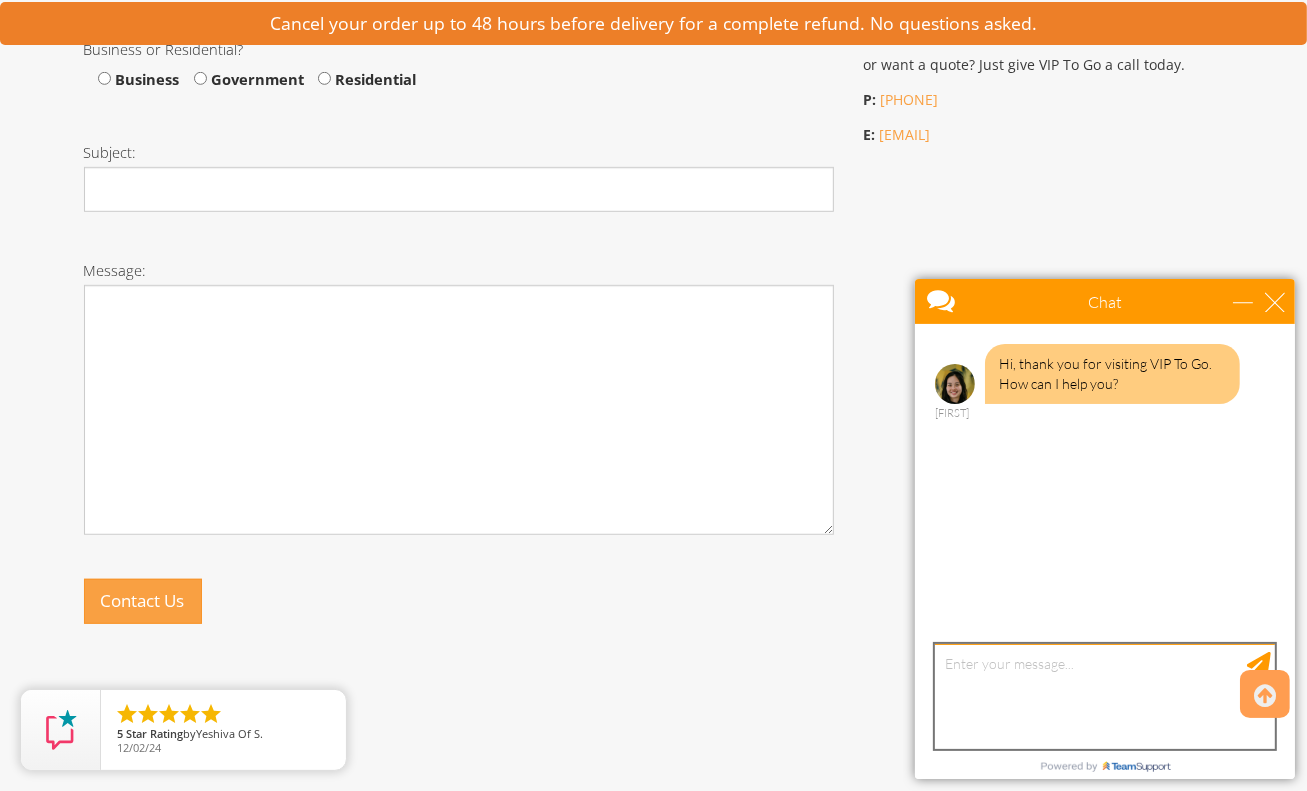 click at bounding box center [1104, 695] 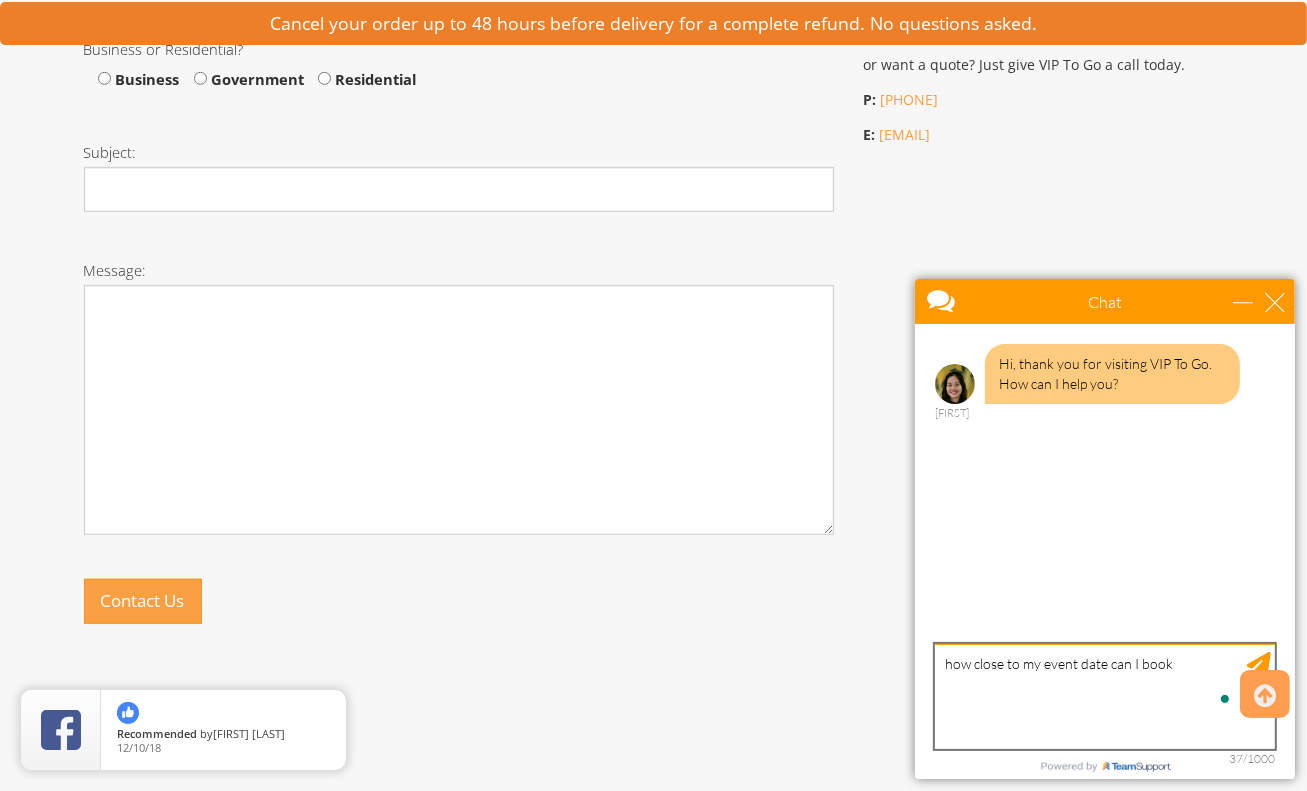 type on "how close to my event date can I book?" 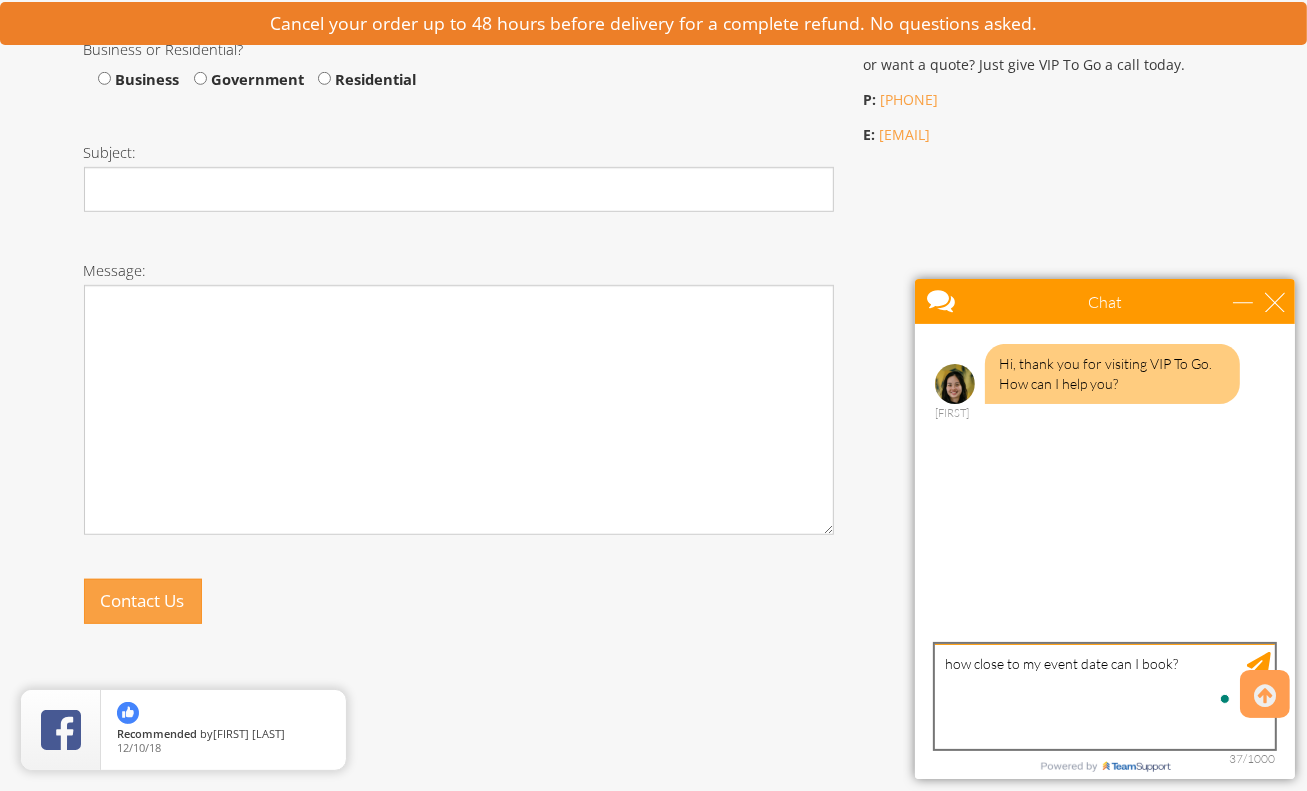 type 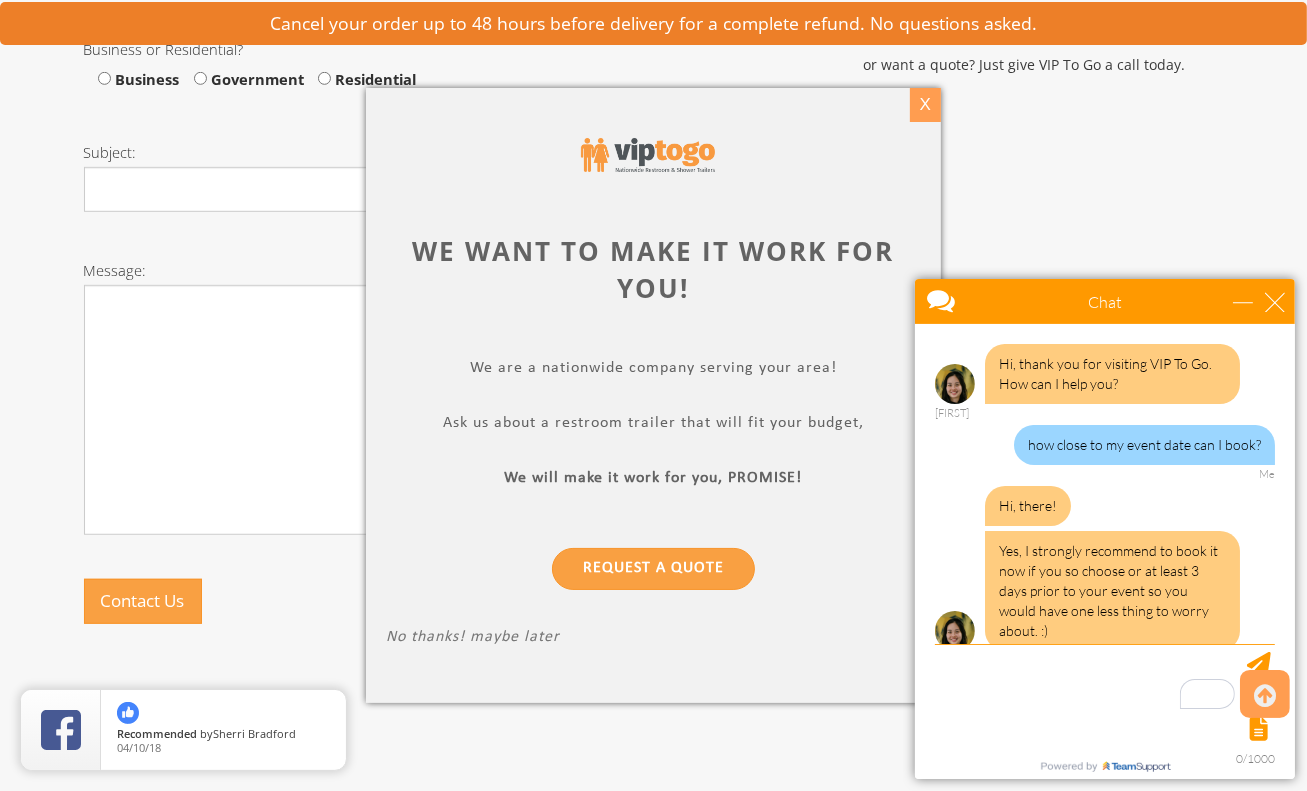 scroll, scrollTop: 22, scrollLeft: 0, axis: vertical 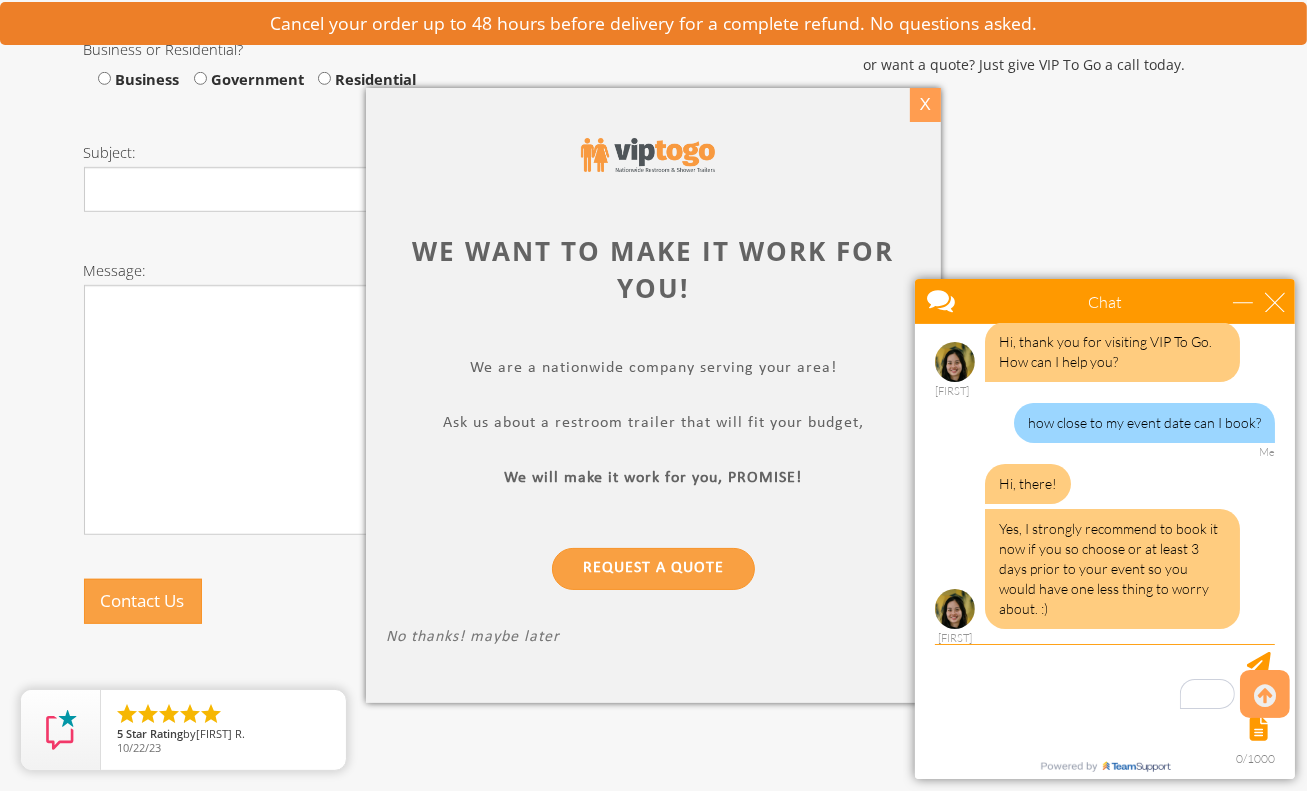 click on "X" at bounding box center (925, 105) 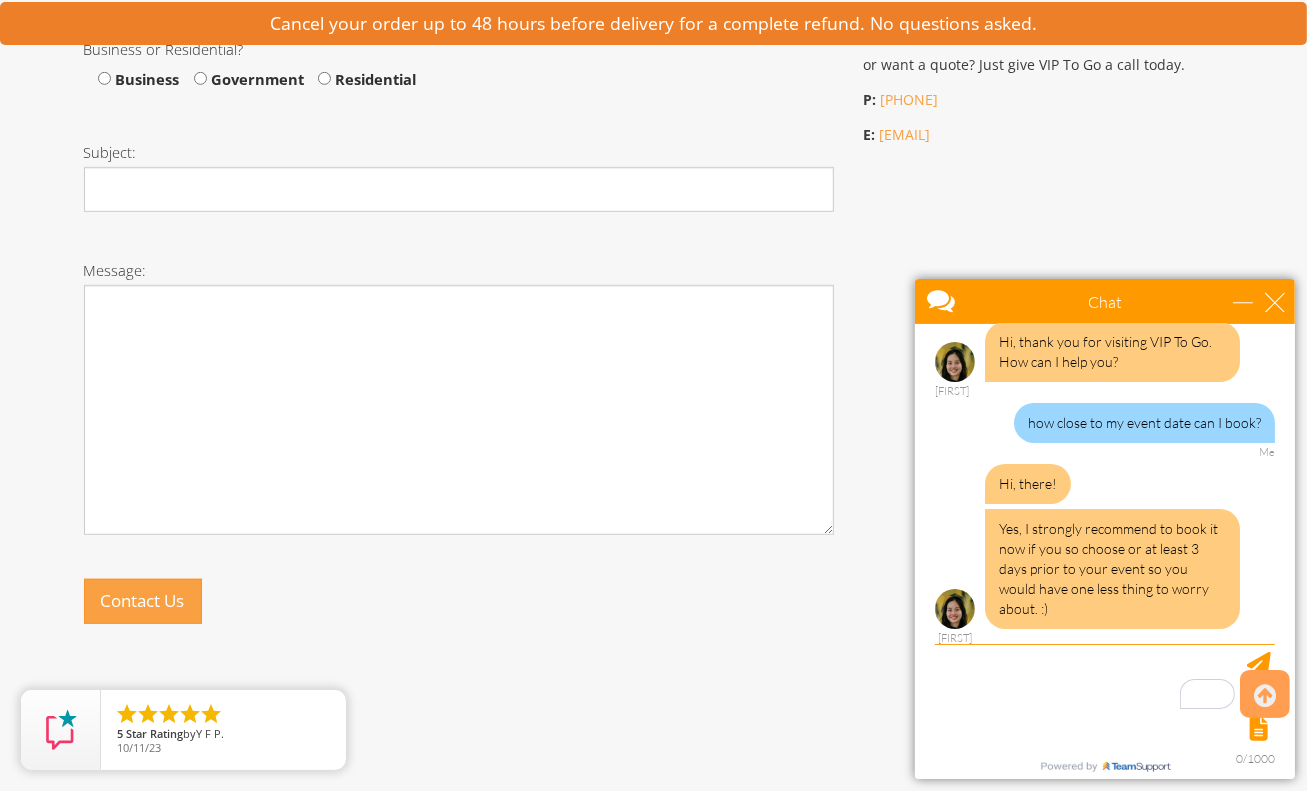 click on "Subject:" at bounding box center [459, 182] 